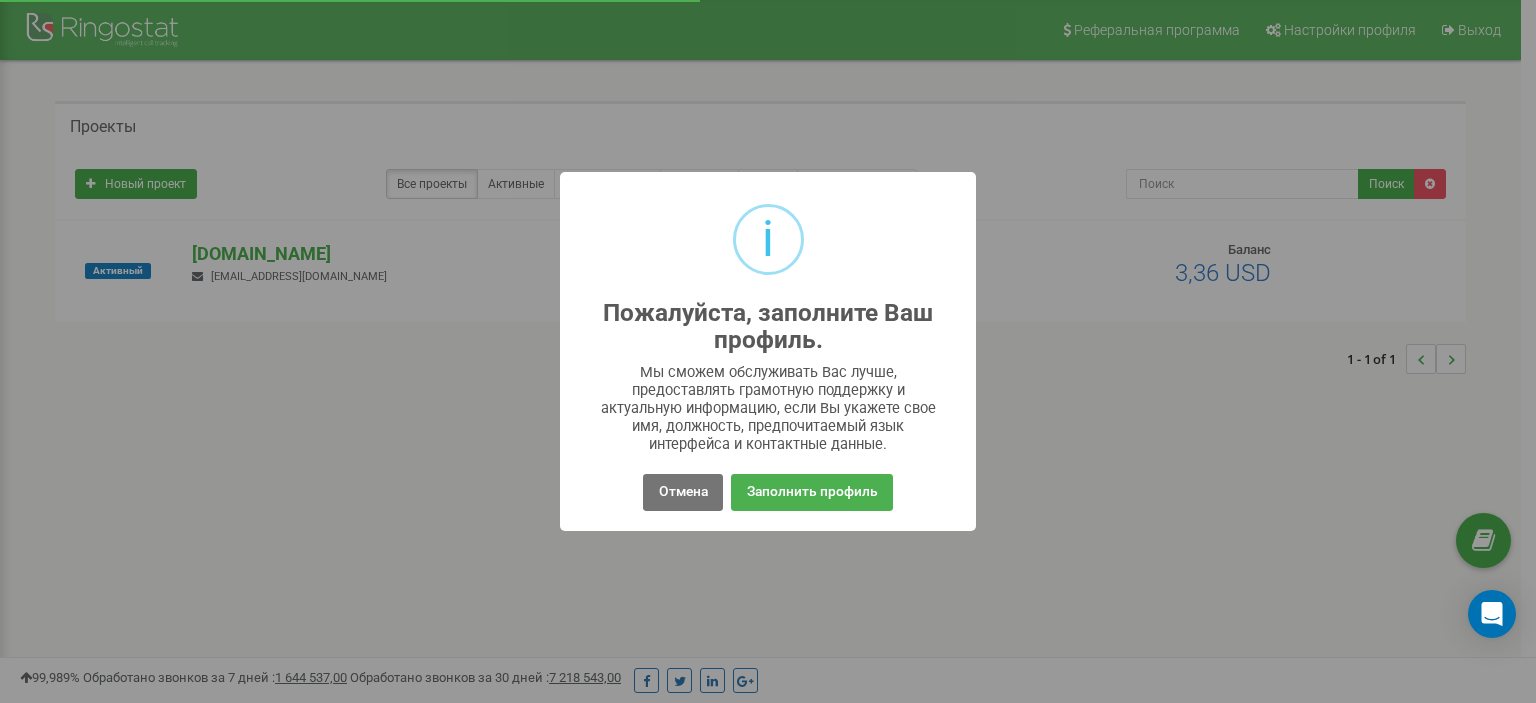 scroll, scrollTop: 0, scrollLeft: 0, axis: both 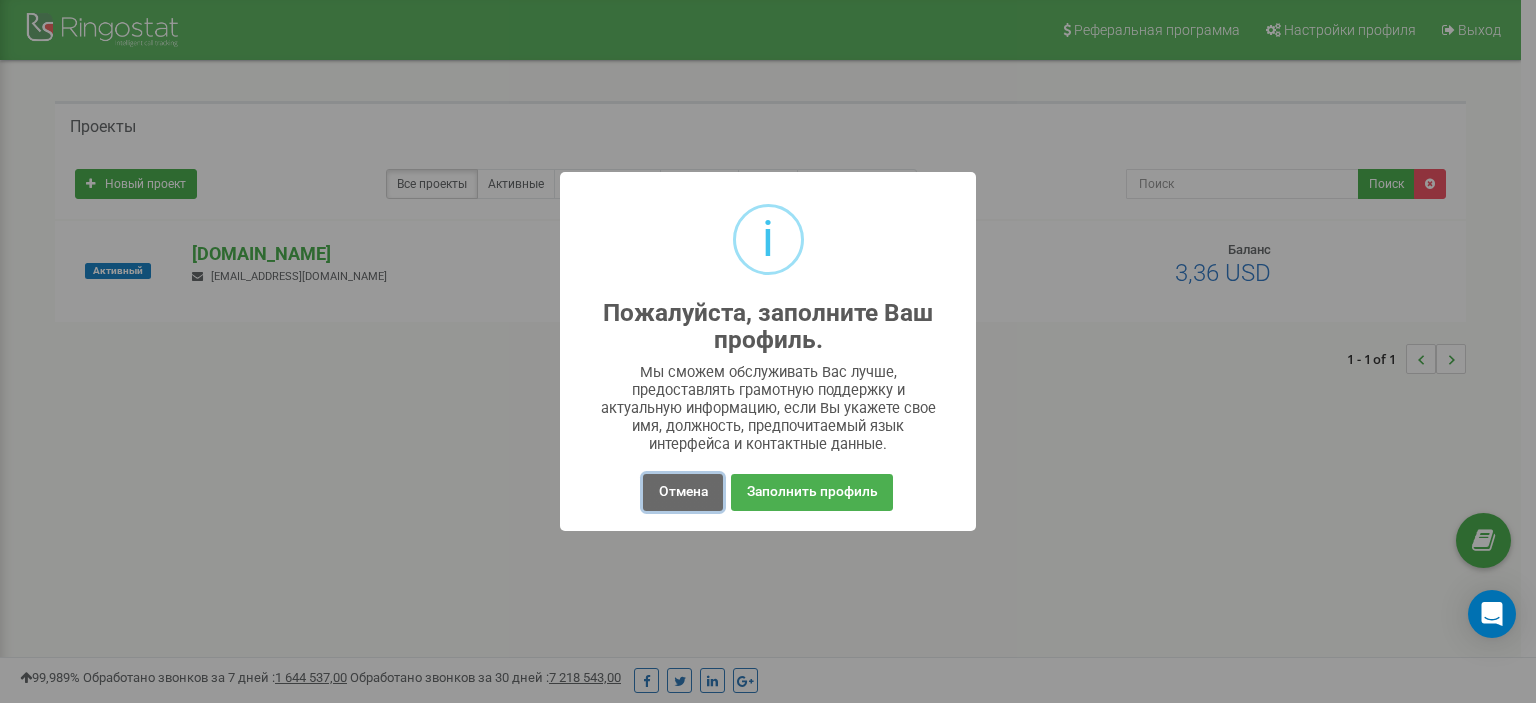 click on "Отмена" at bounding box center (682, 492) 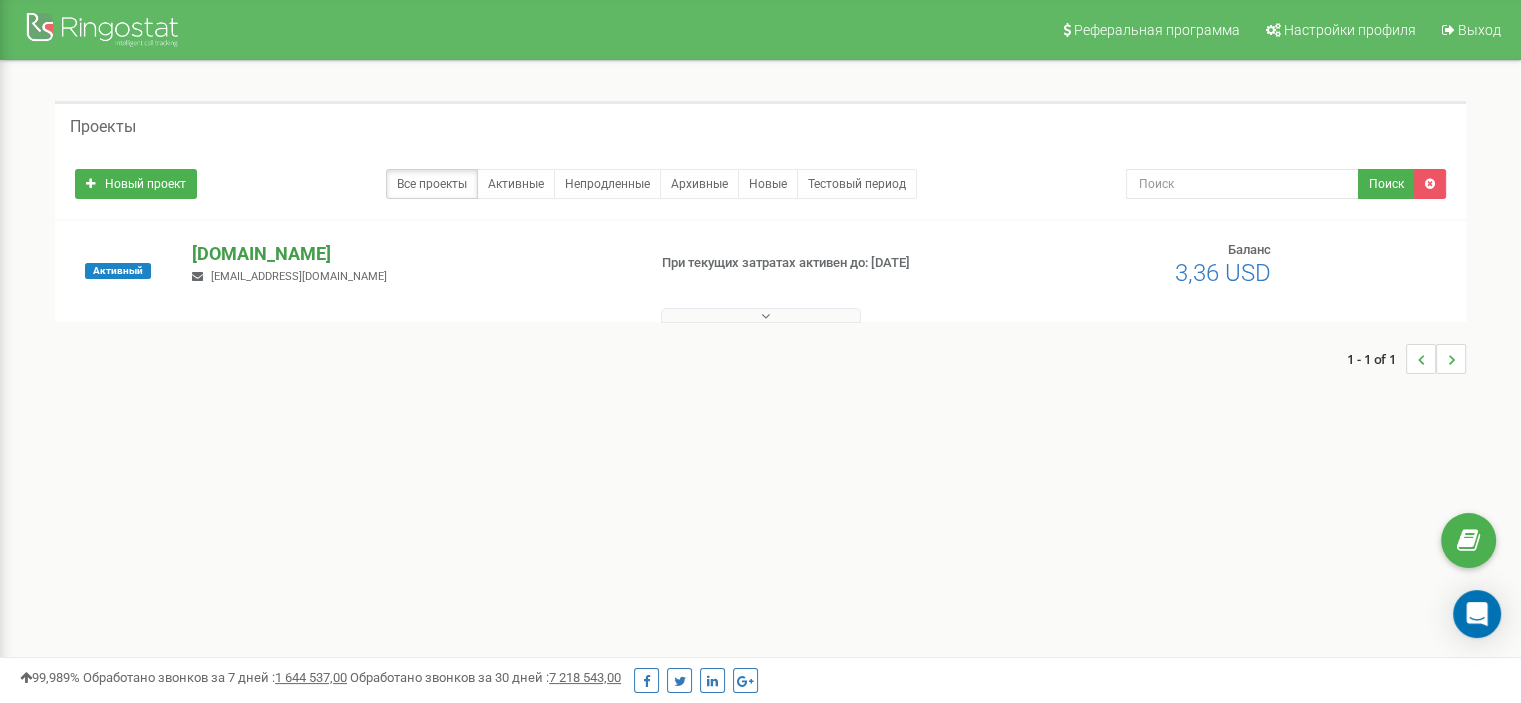 click on "[DOMAIN_NAME]" at bounding box center (410, 254) 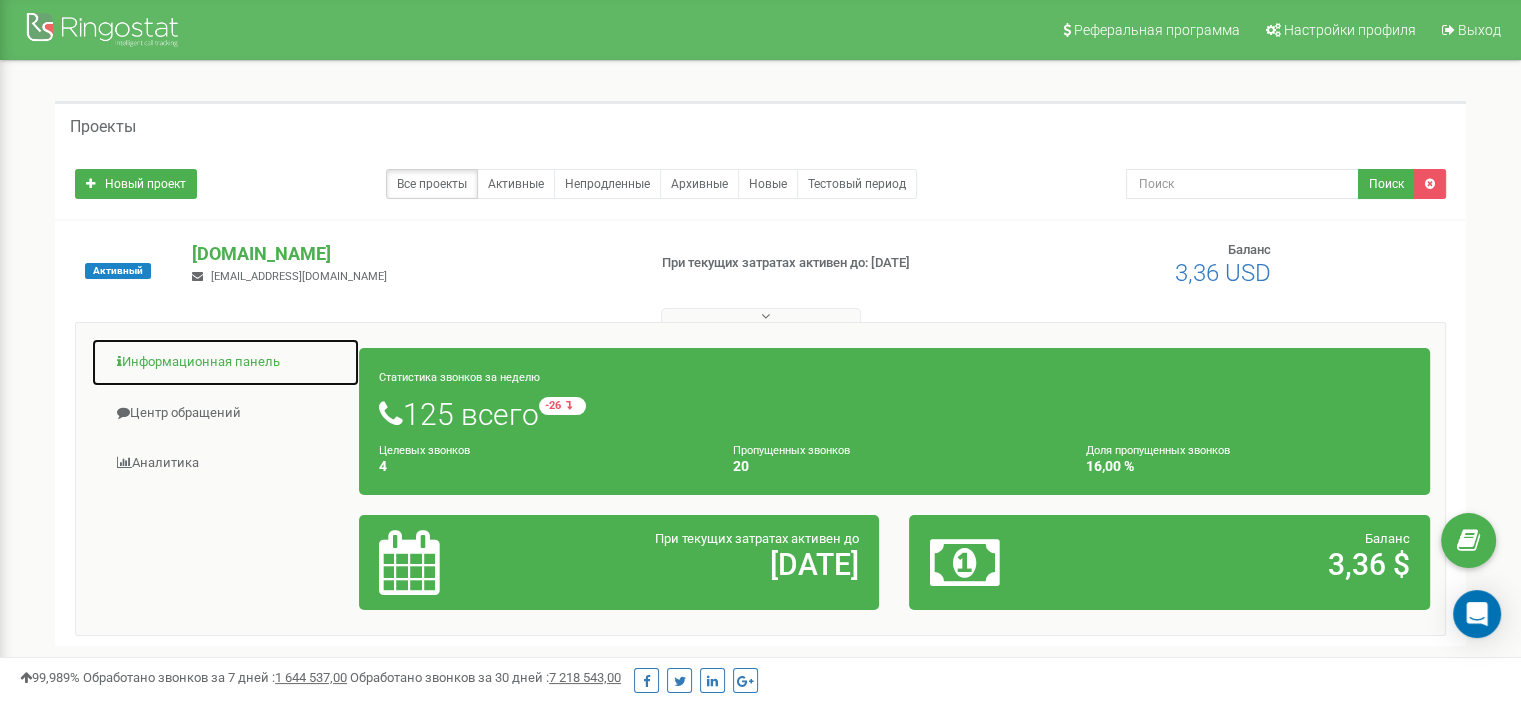 click on "Информационная панель" at bounding box center (225, 362) 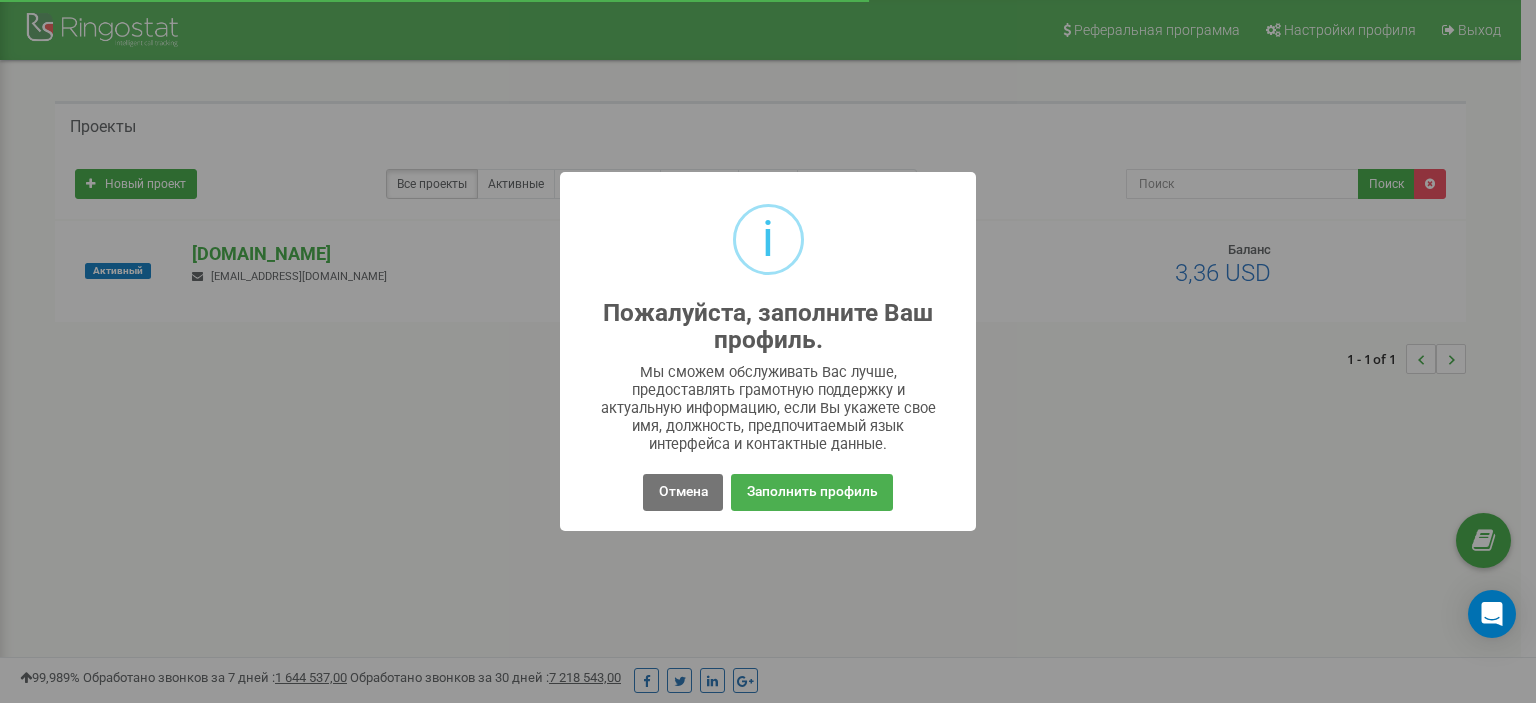 scroll, scrollTop: 0, scrollLeft: 0, axis: both 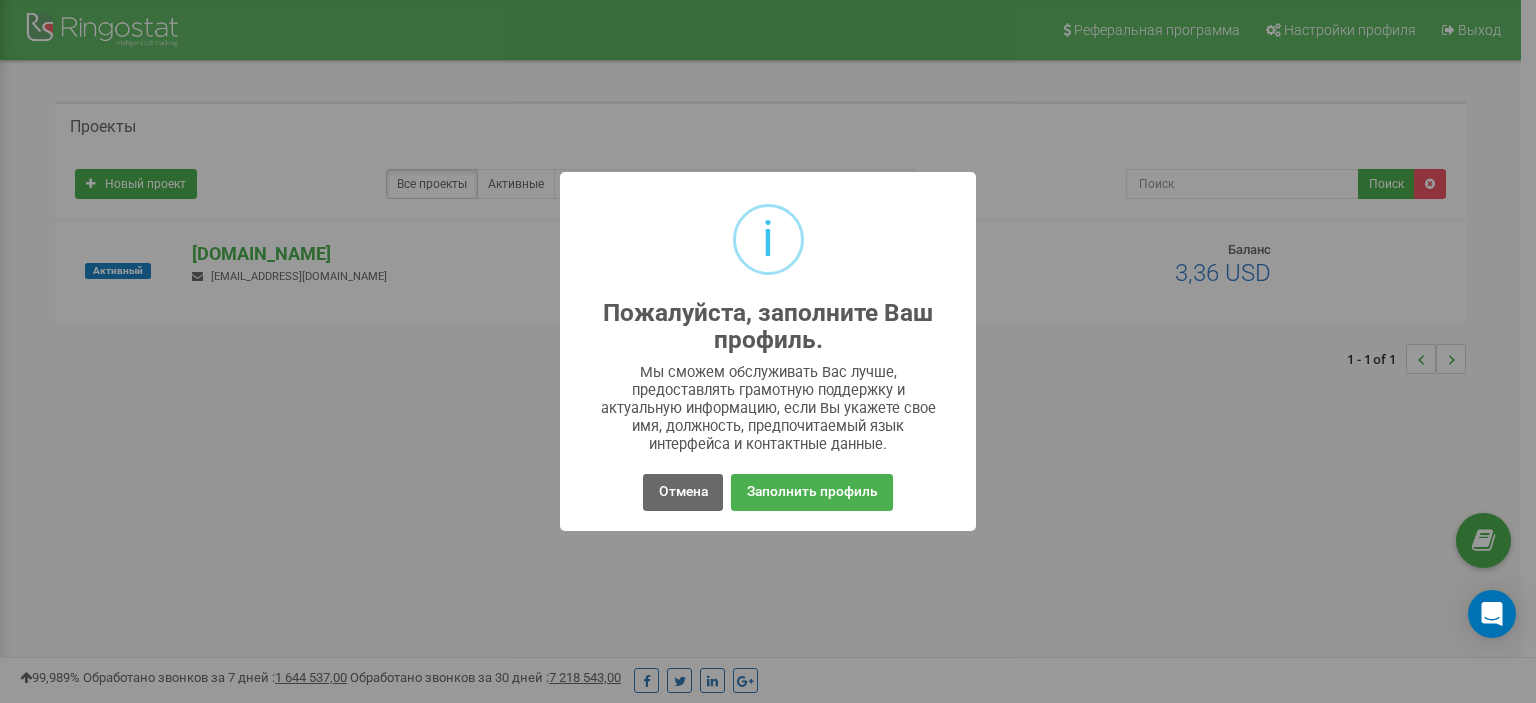click on "i Пожалуйста, заполните Ваш профиль. × Мы сможем обслуживать Вас лучше, предоставлять грамотную поддержку и актуальную информацию, если Вы укажете свое имя, должность, предпочитаемый язык интерфейса и контактные данные. Отмена No Заполнить профиль" at bounding box center [768, 351] 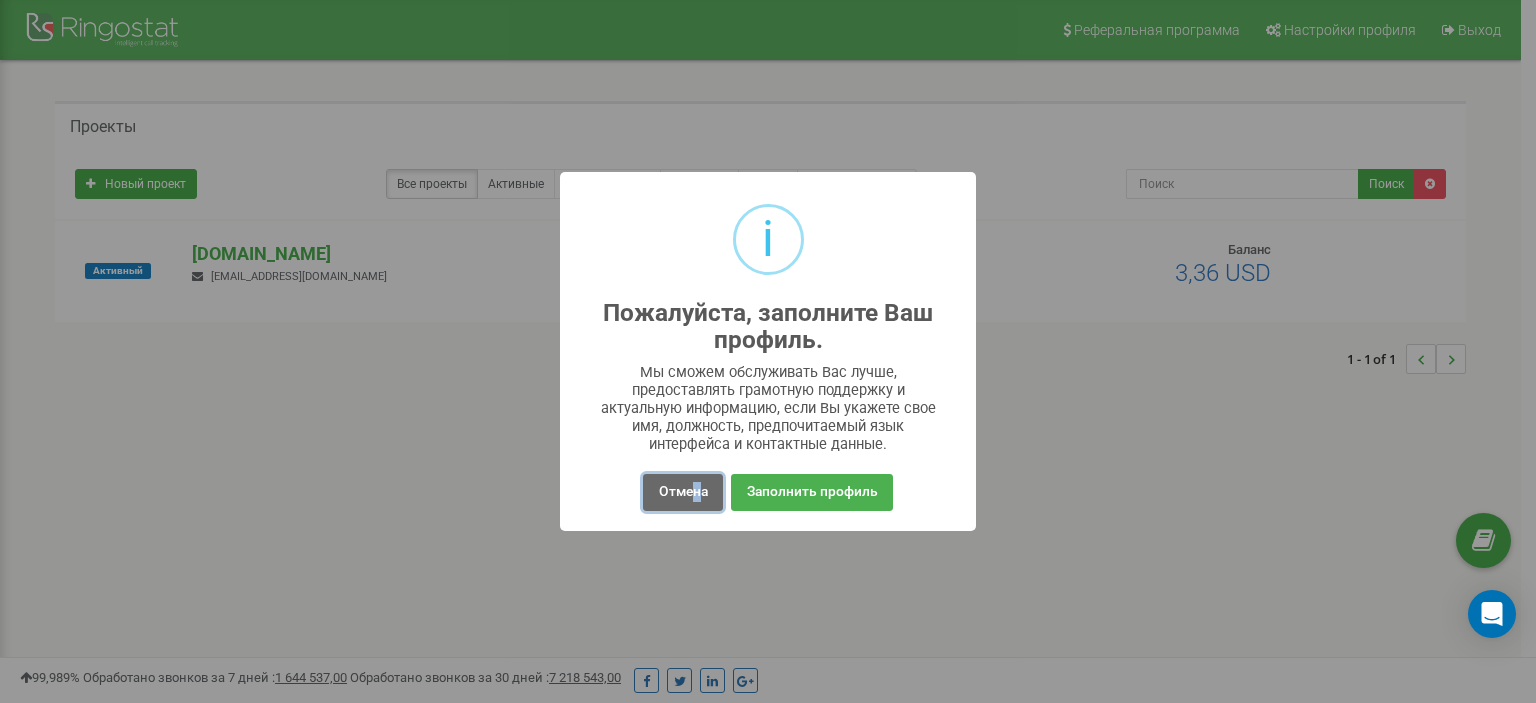 click on "Отмена" at bounding box center [682, 492] 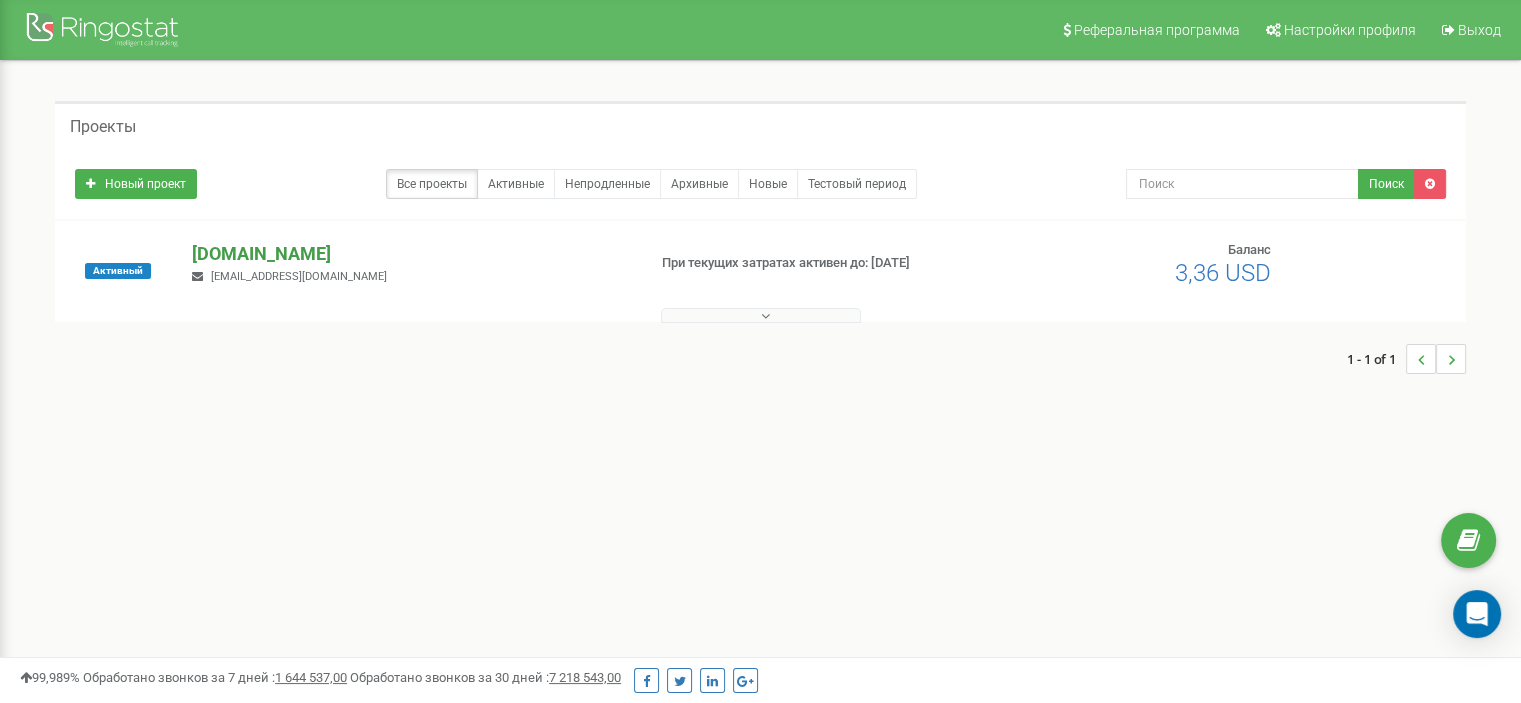 click on "[DOMAIN_NAME]" at bounding box center (410, 254) 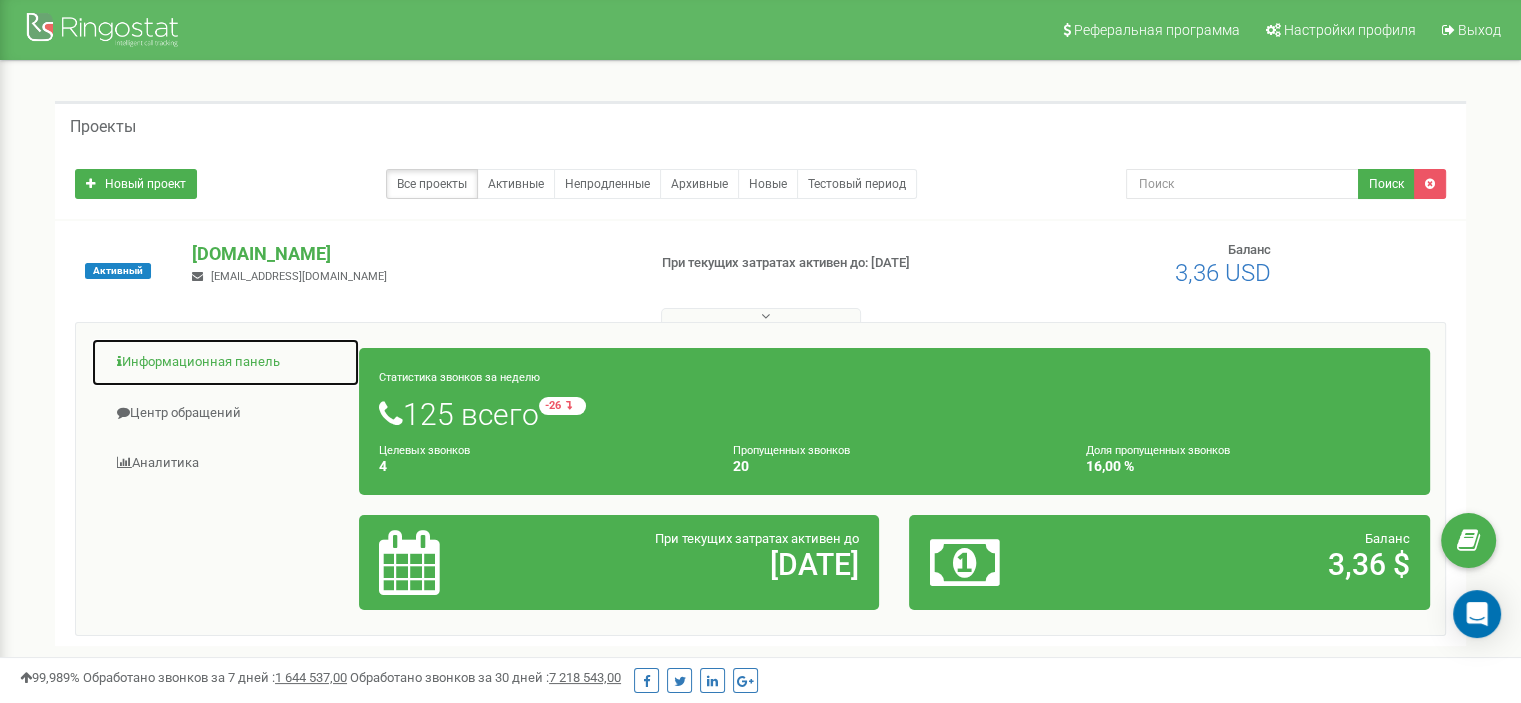 click on "Информационная панель" at bounding box center (225, 362) 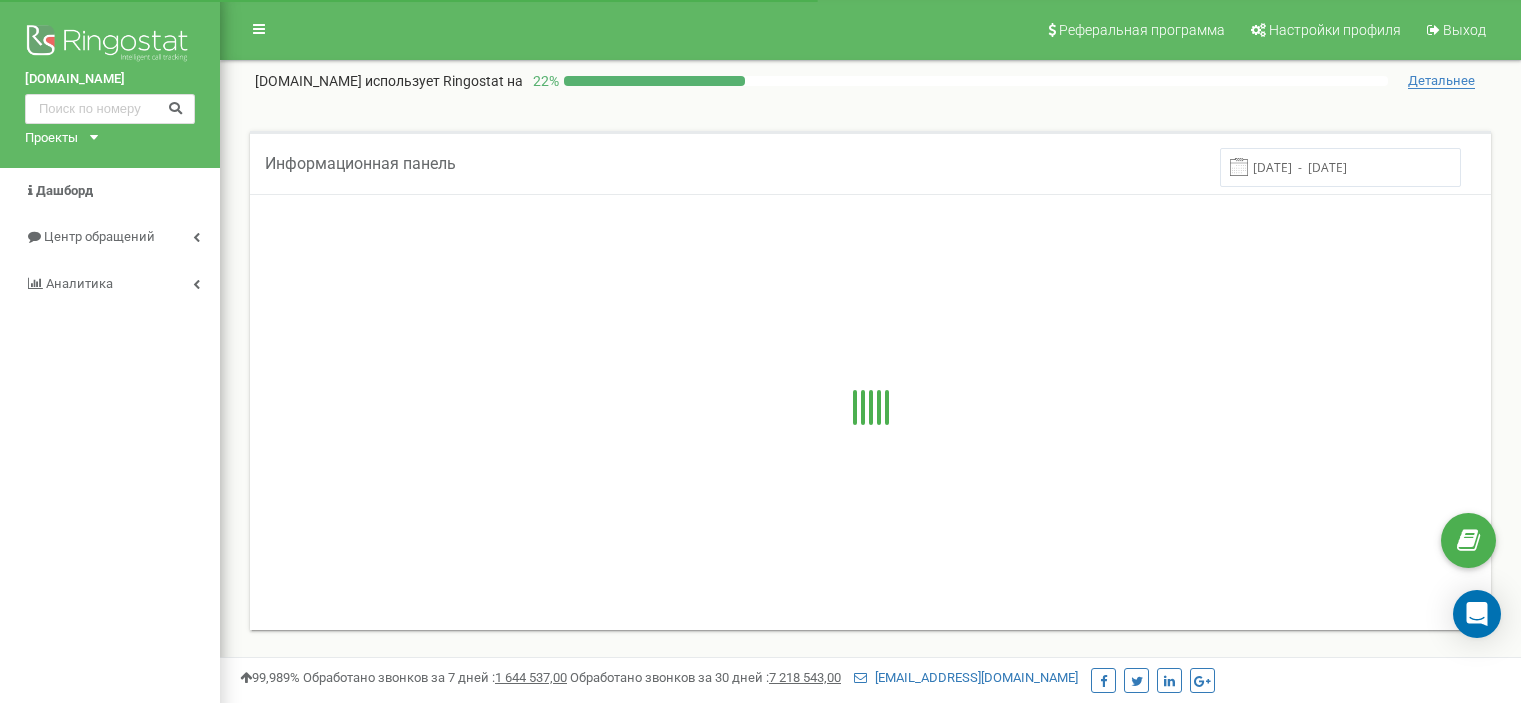 scroll, scrollTop: 0, scrollLeft: 0, axis: both 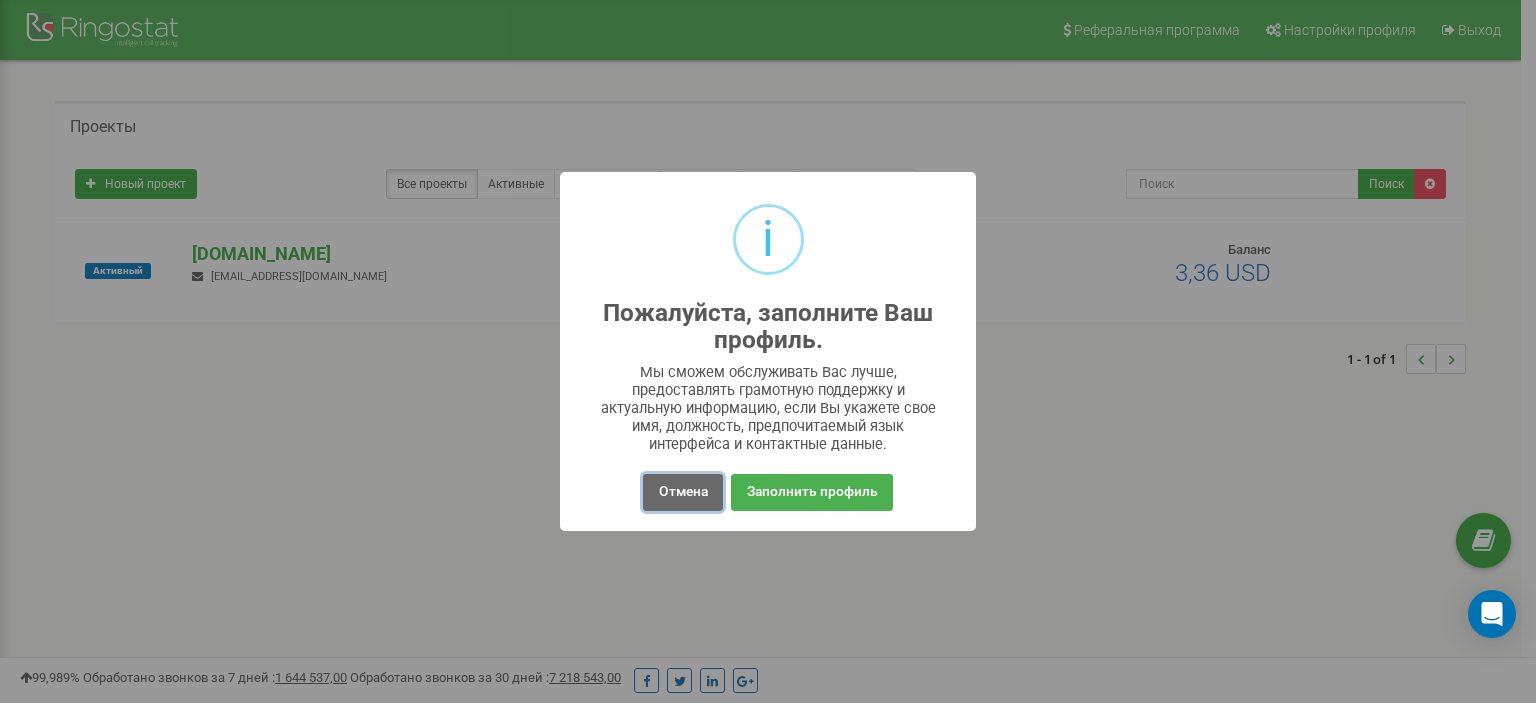 click on "Отмена" at bounding box center [682, 492] 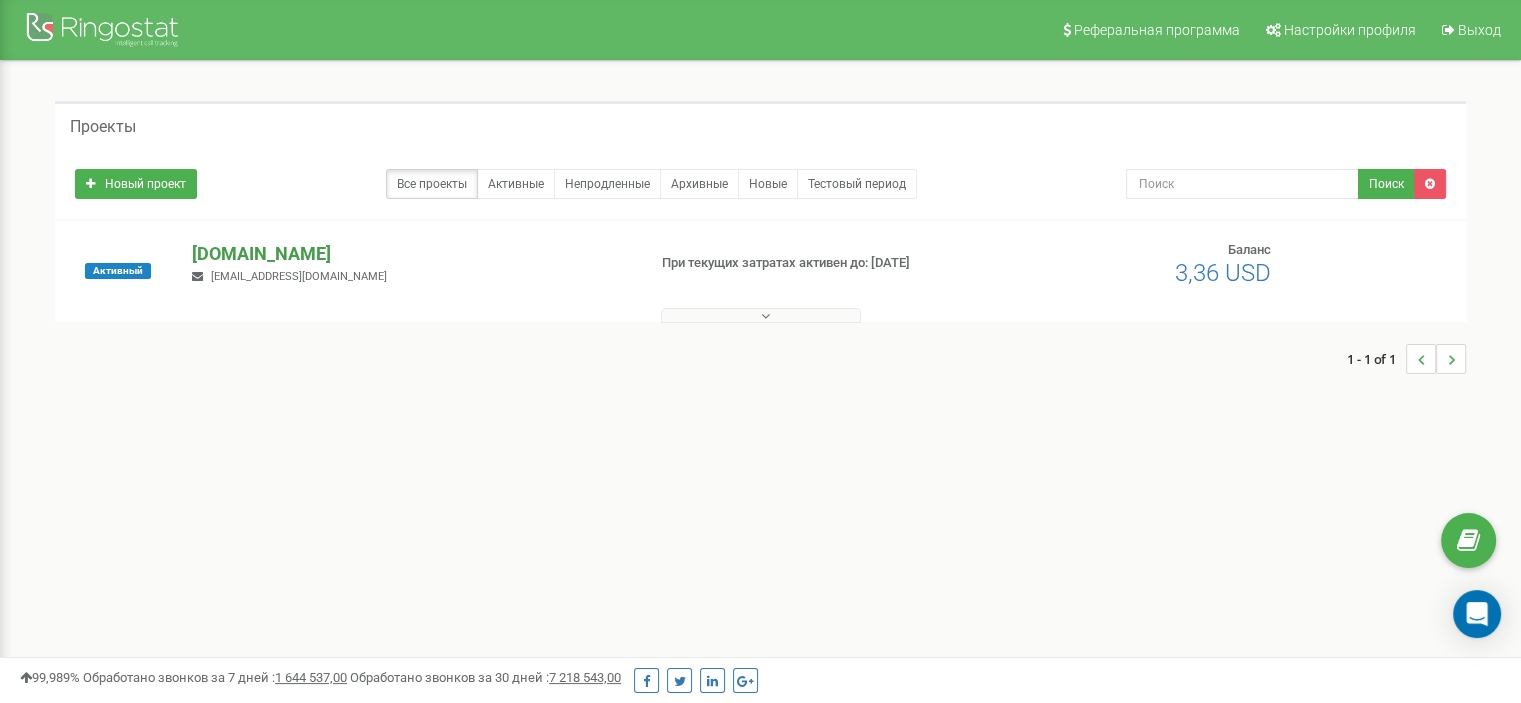 click on "[DOMAIN_NAME]" at bounding box center [410, 254] 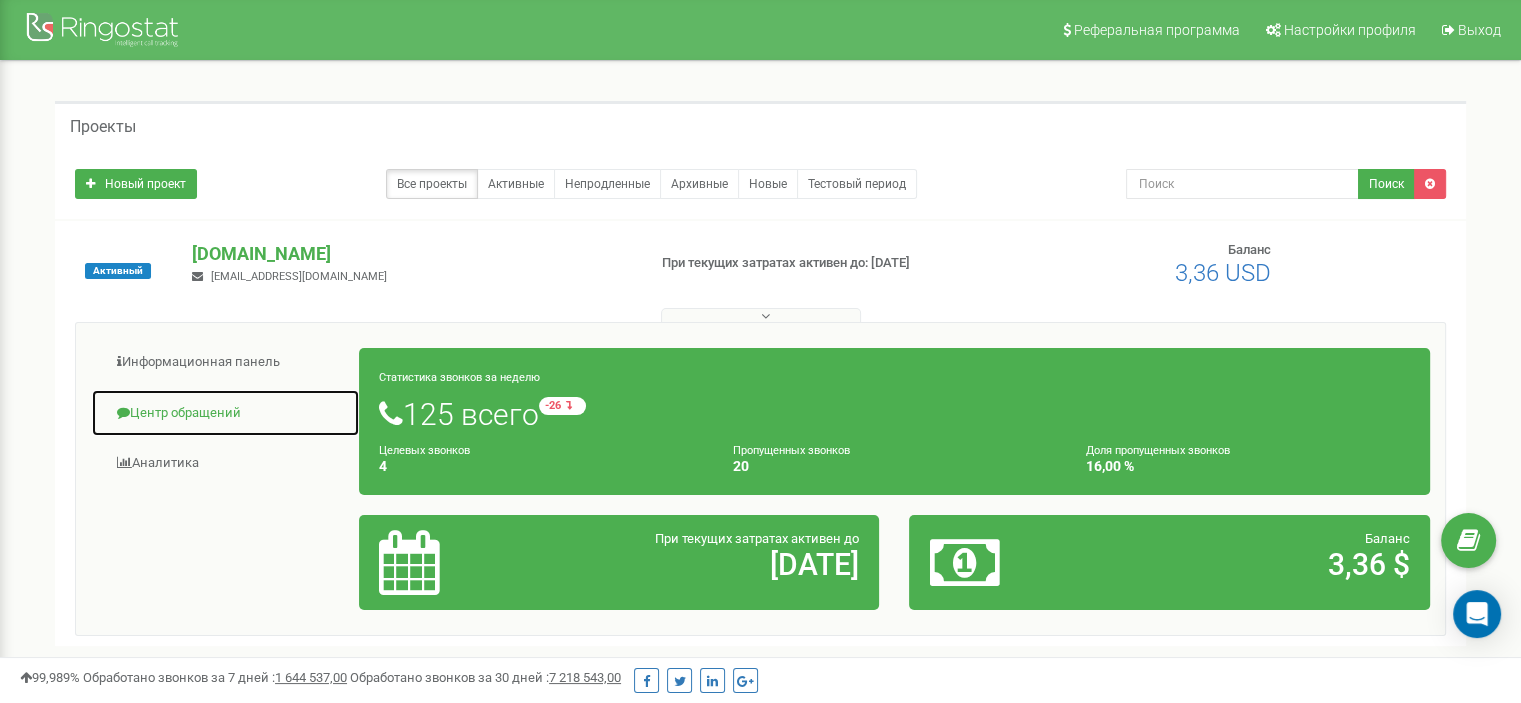 click on "Центр обращений" at bounding box center [225, 413] 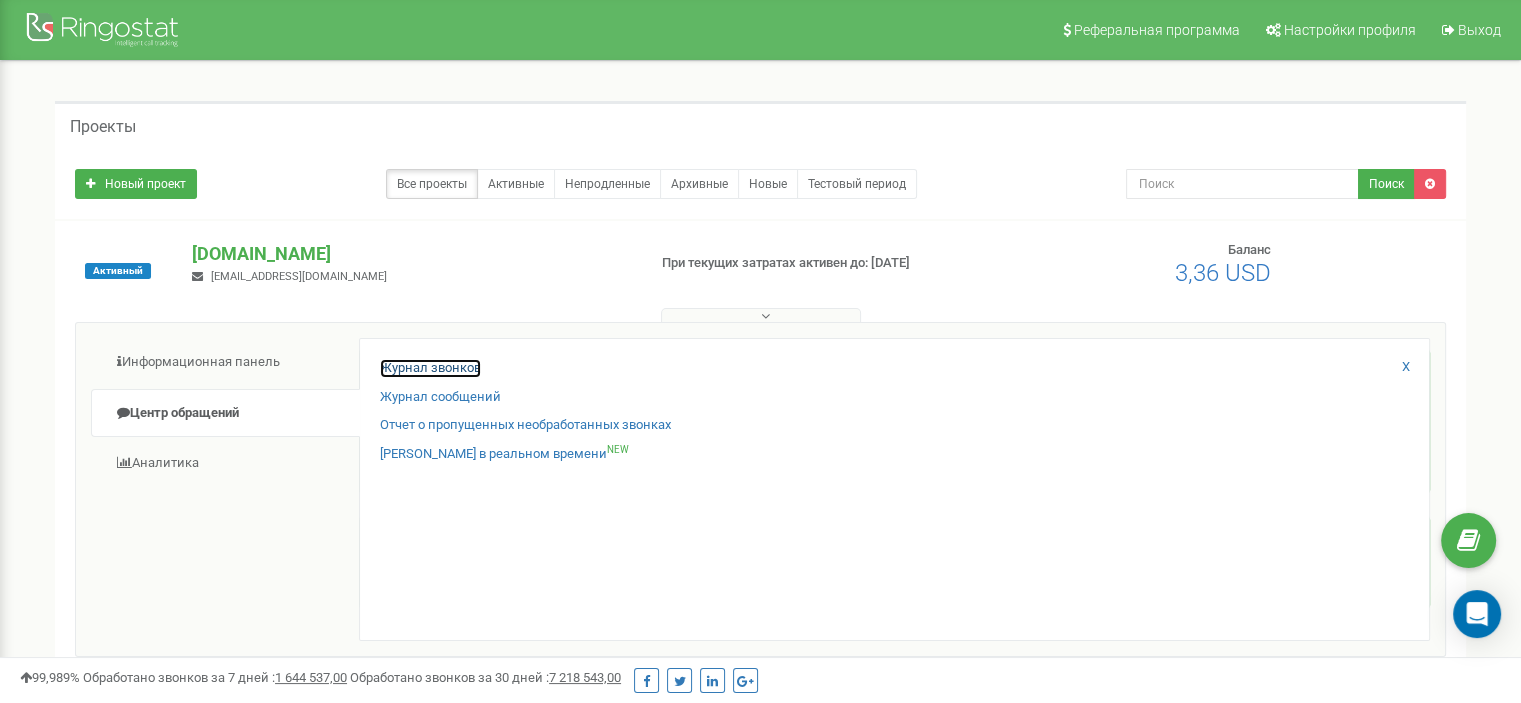 click on "Журнал звонков" at bounding box center (430, 368) 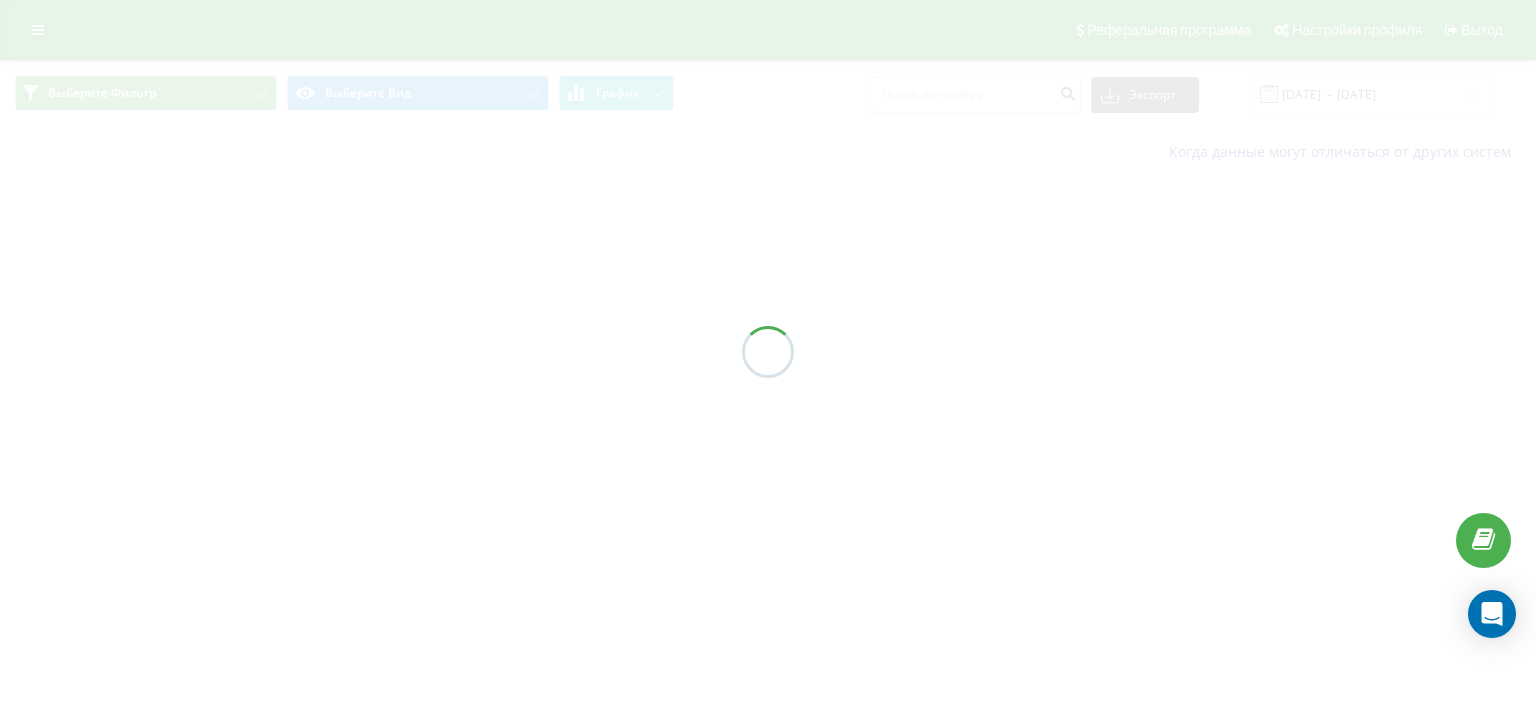 scroll, scrollTop: 0, scrollLeft: 0, axis: both 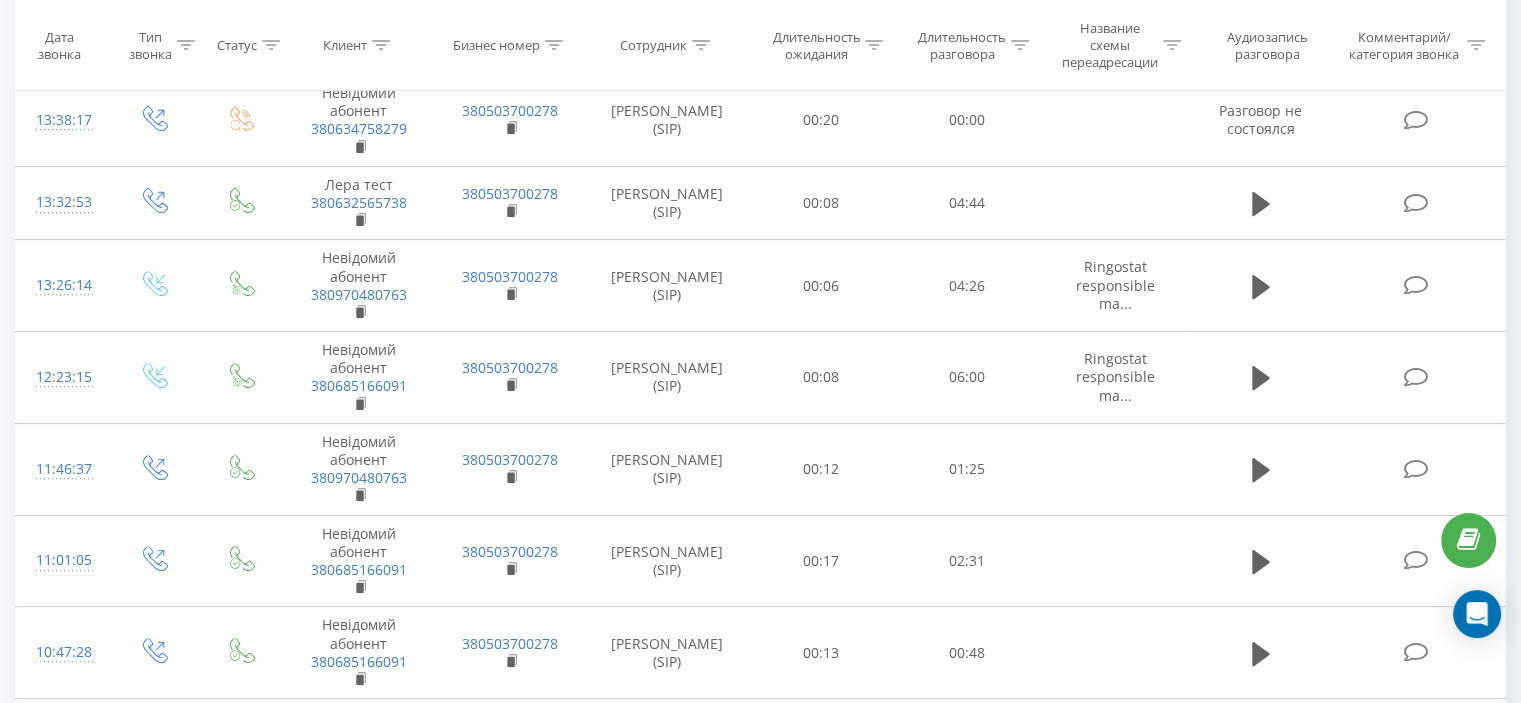 click 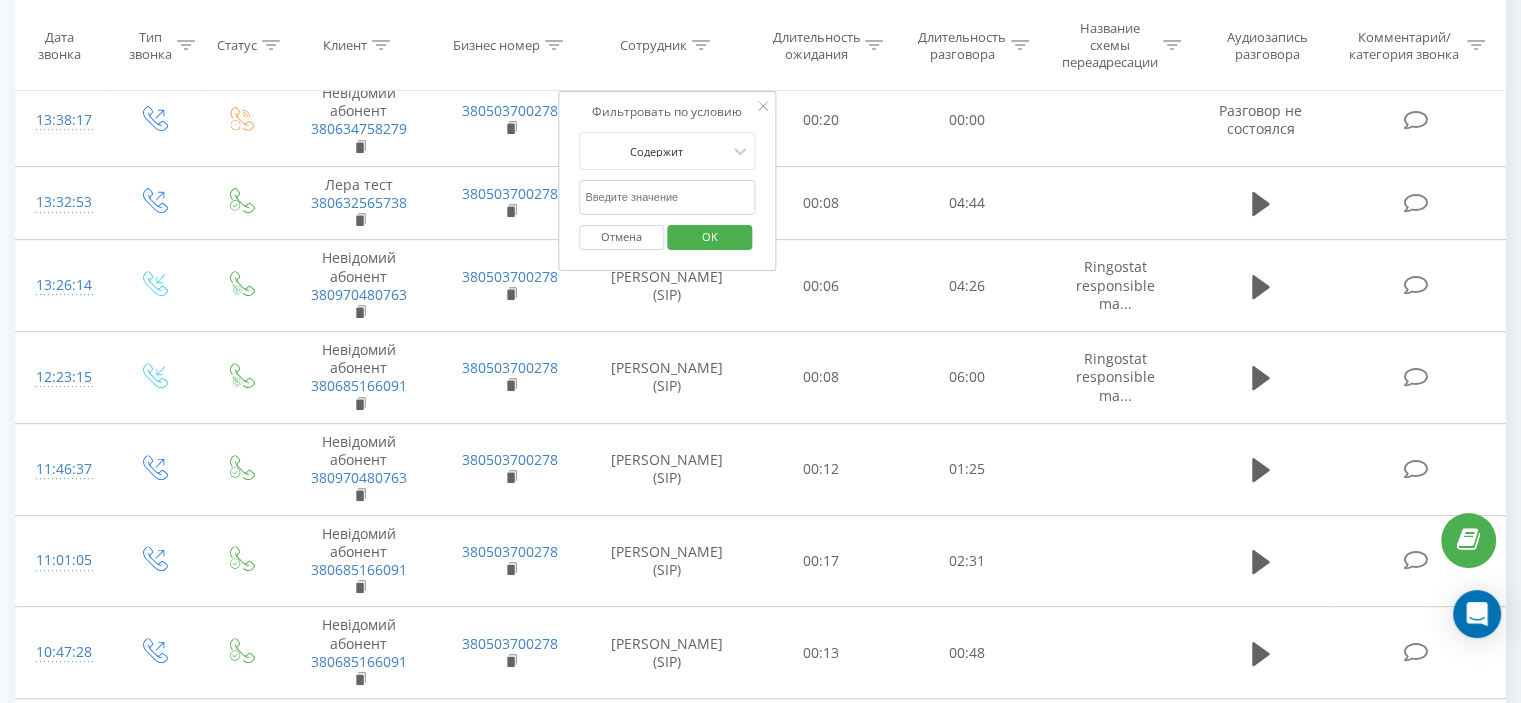 click at bounding box center (667, 197) 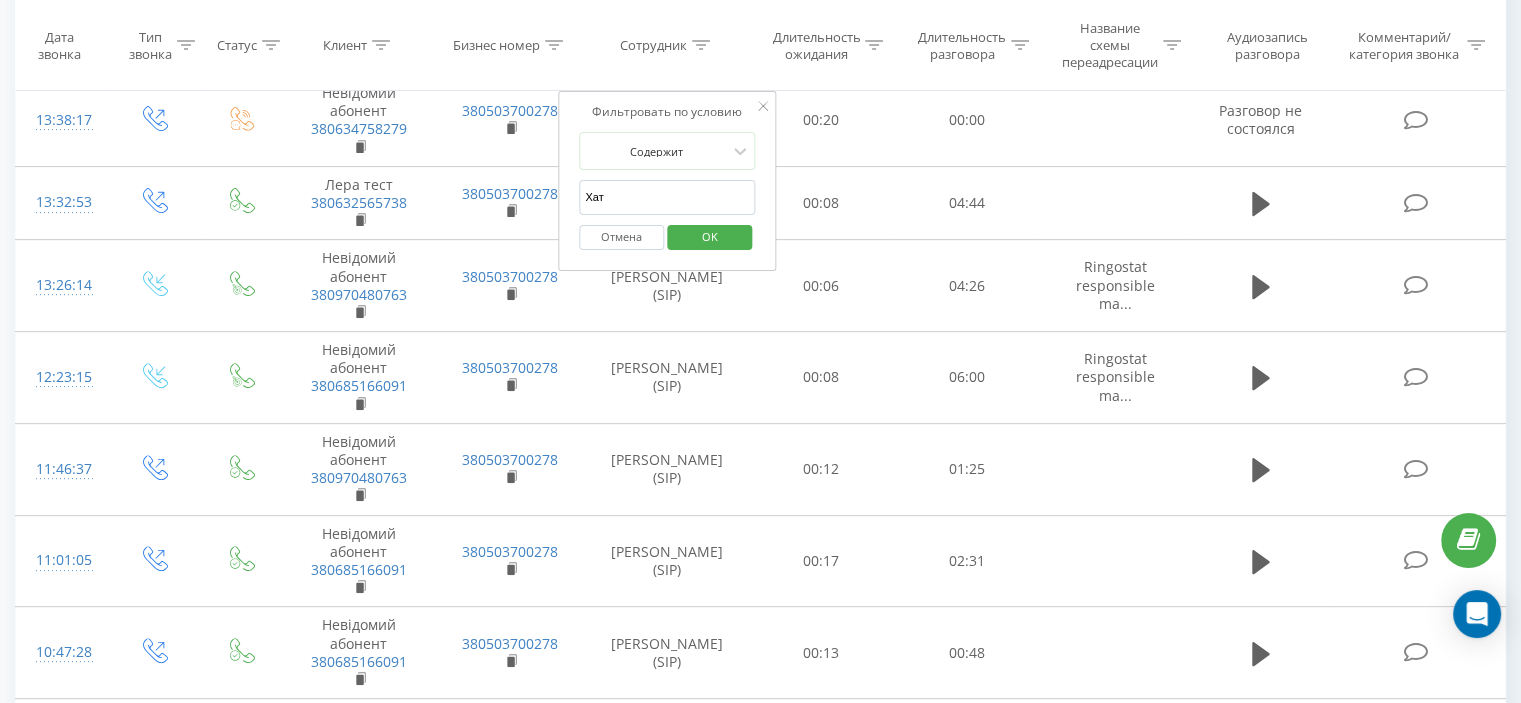 click on "Отмена OK" at bounding box center (667, 237) 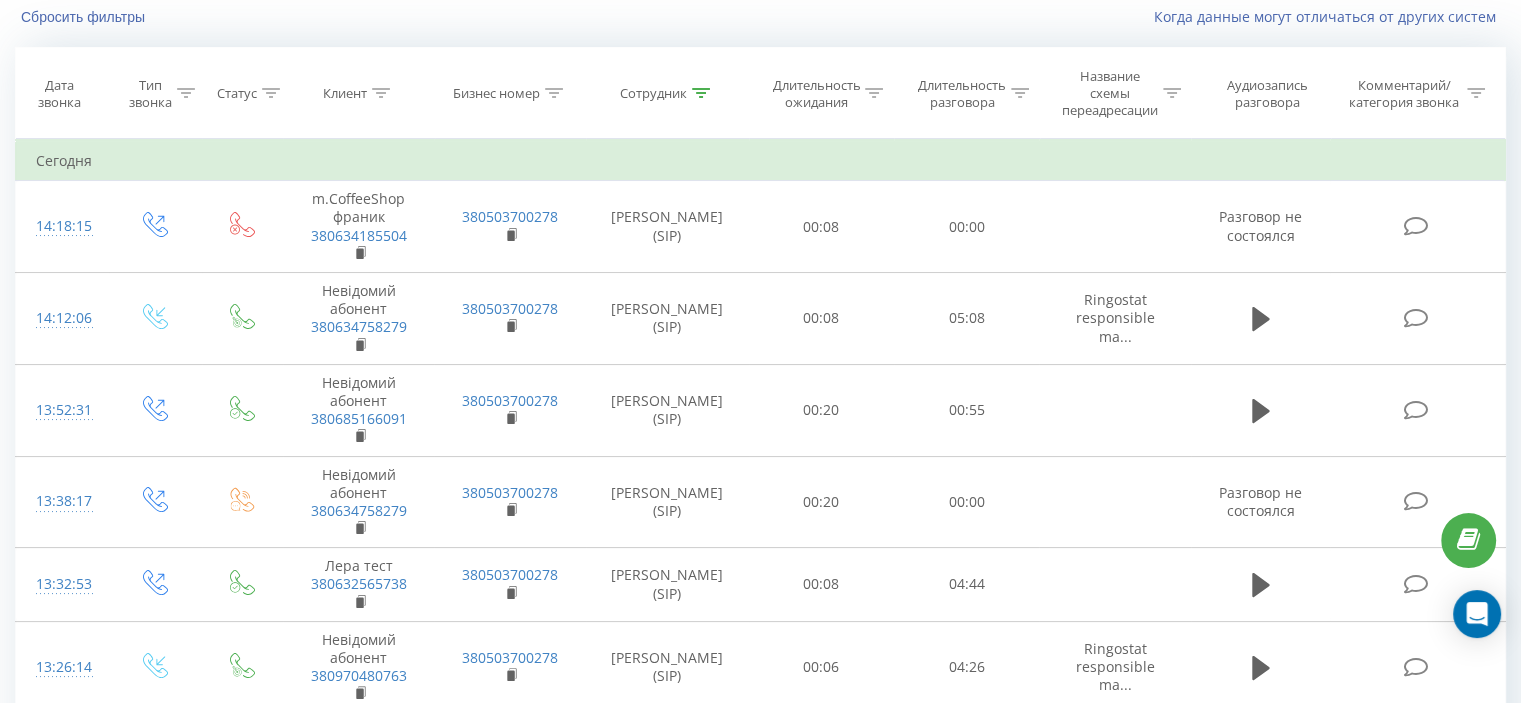 scroll, scrollTop: 0, scrollLeft: 0, axis: both 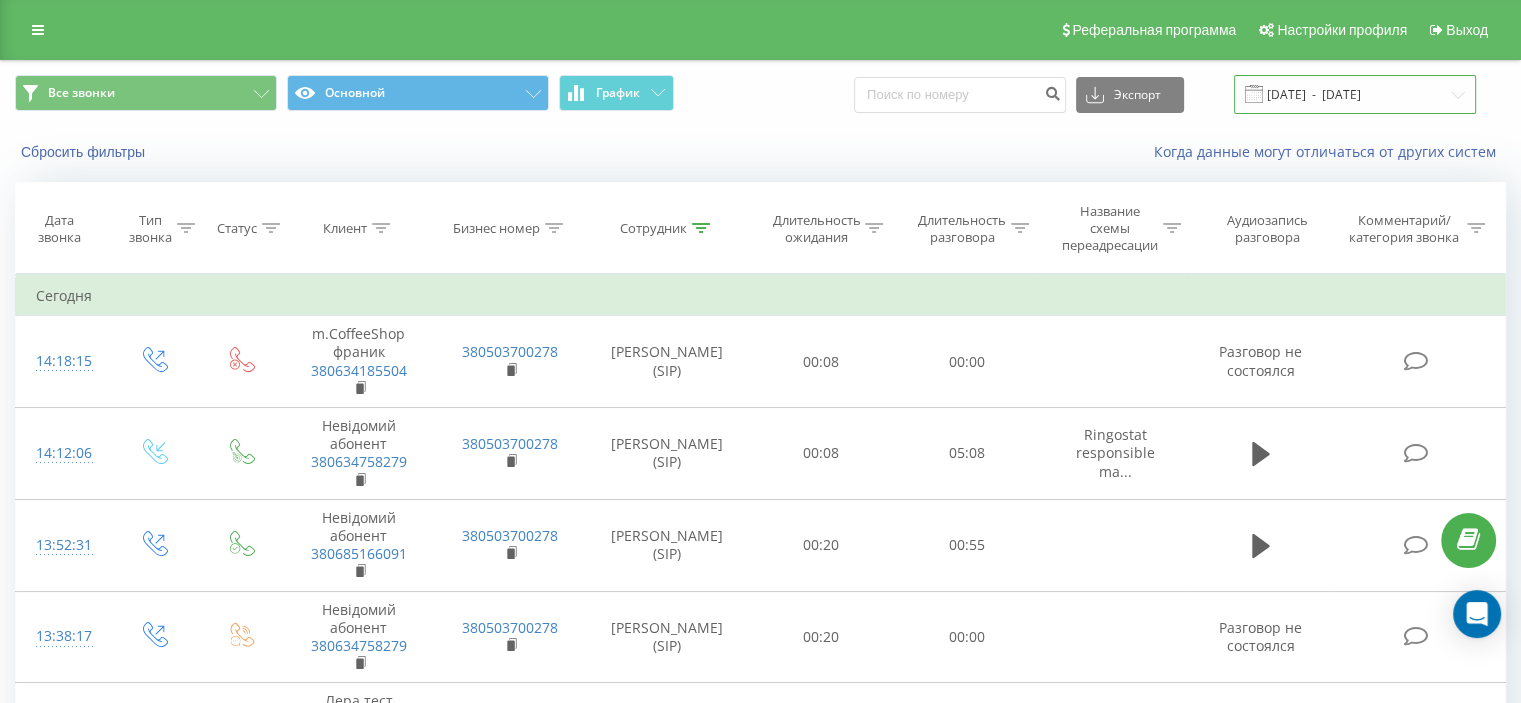 click on "11.06.2025  -  11.07.2025" at bounding box center [1355, 94] 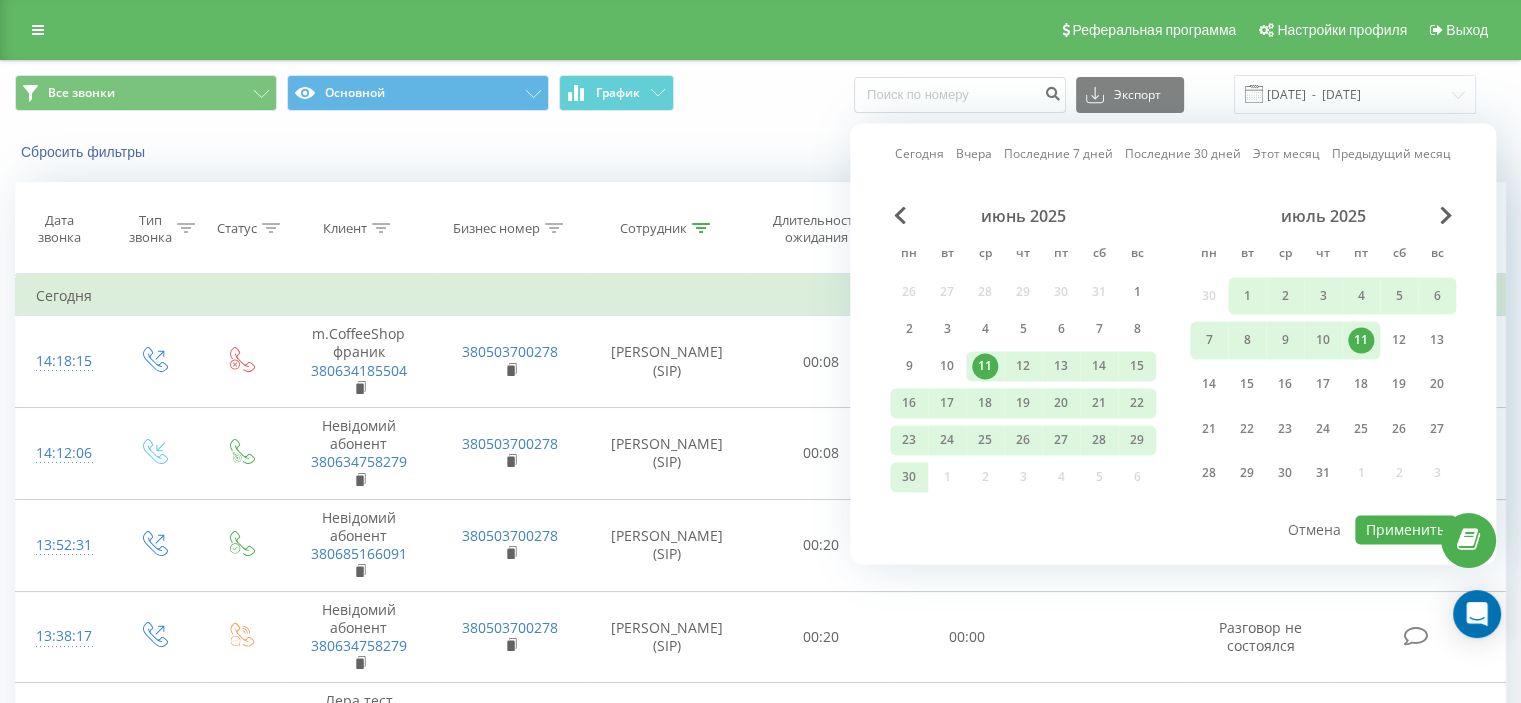 click on "Сегодня" at bounding box center (919, 154) 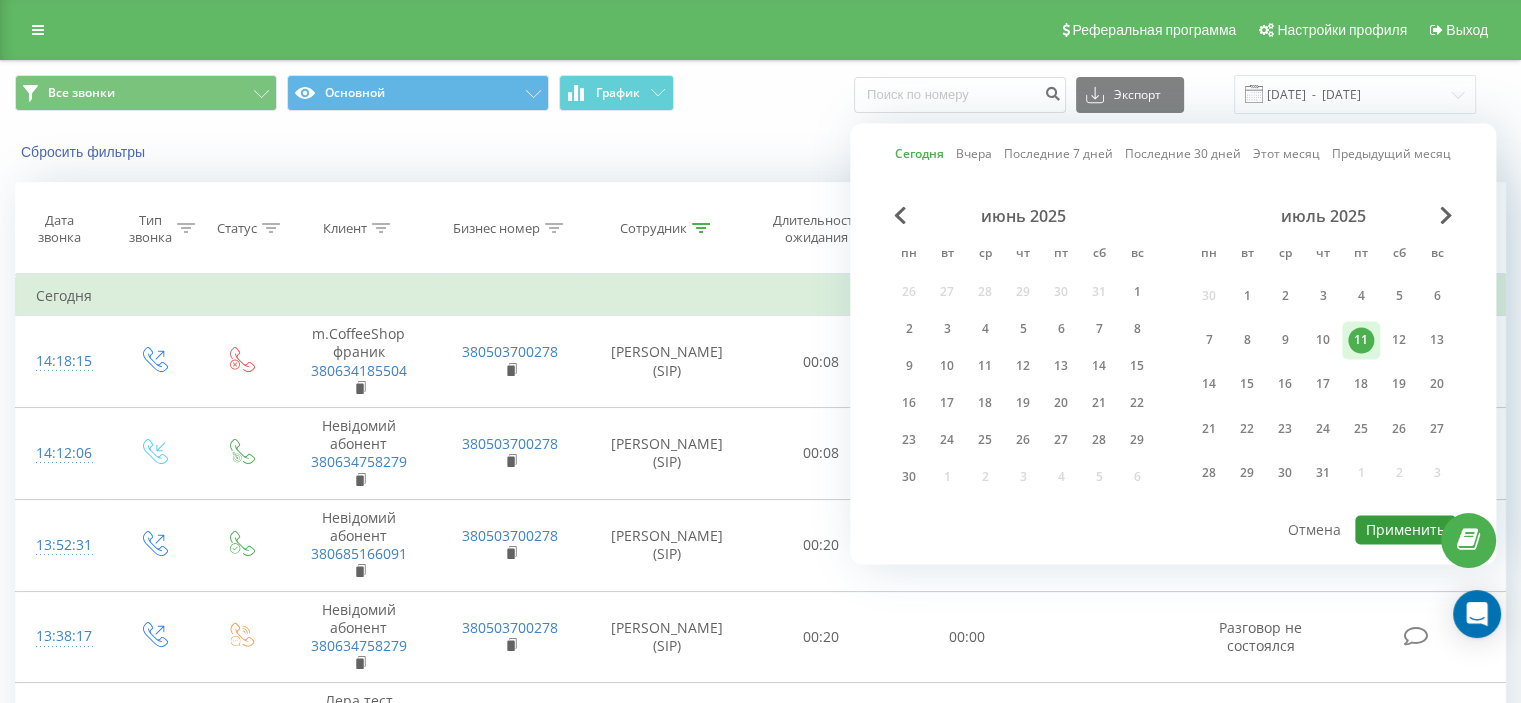 click on "Применить" at bounding box center (1405, 529) 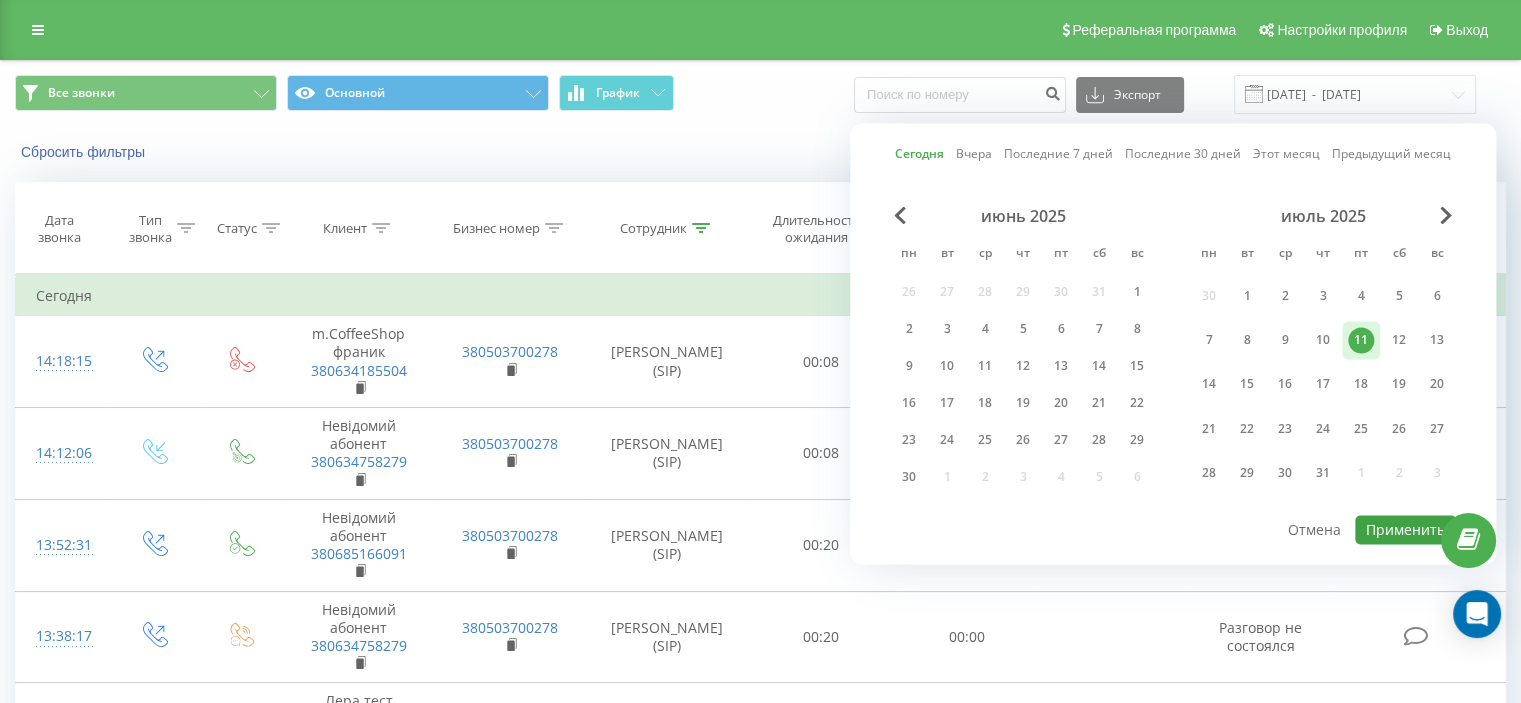 type on "11.07.2025  -  11.07.2025" 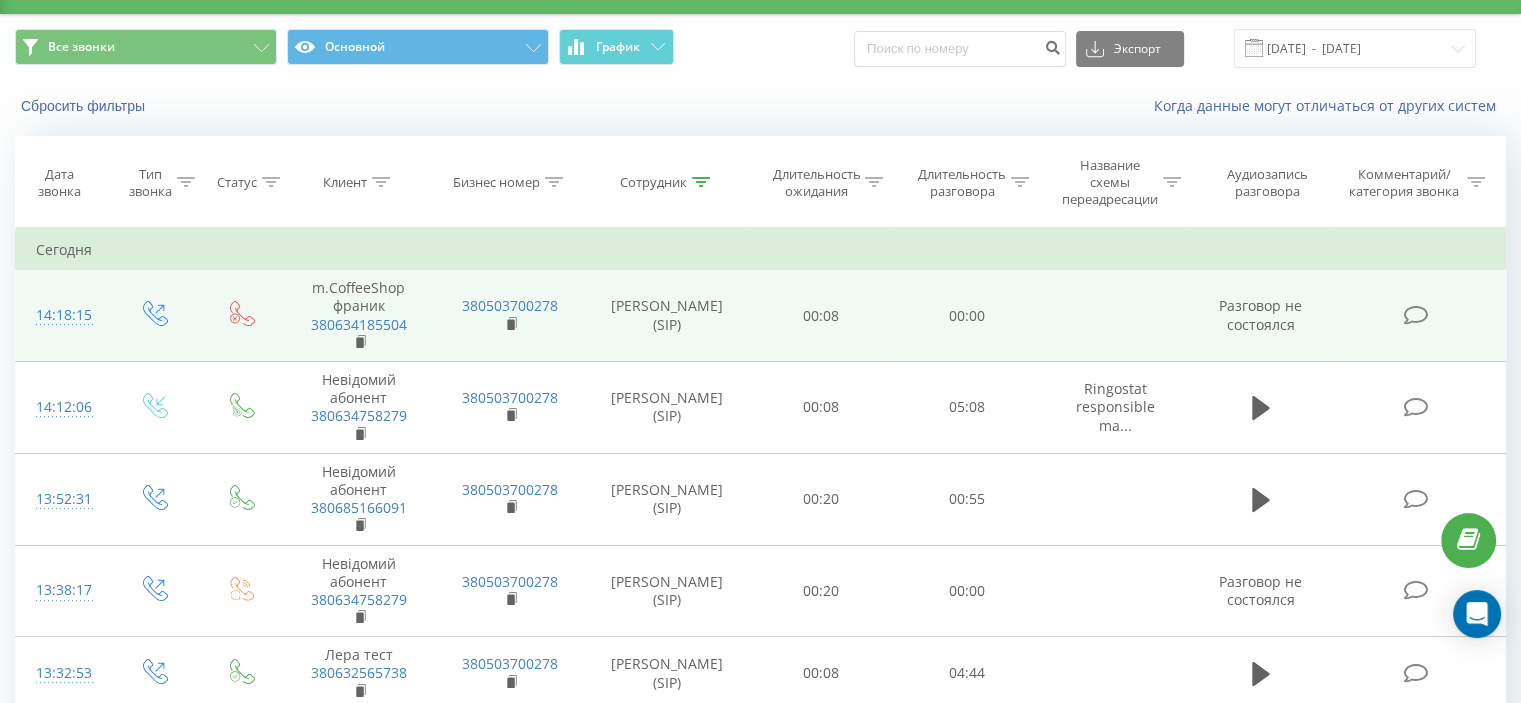 scroll, scrollTop: 0, scrollLeft: 0, axis: both 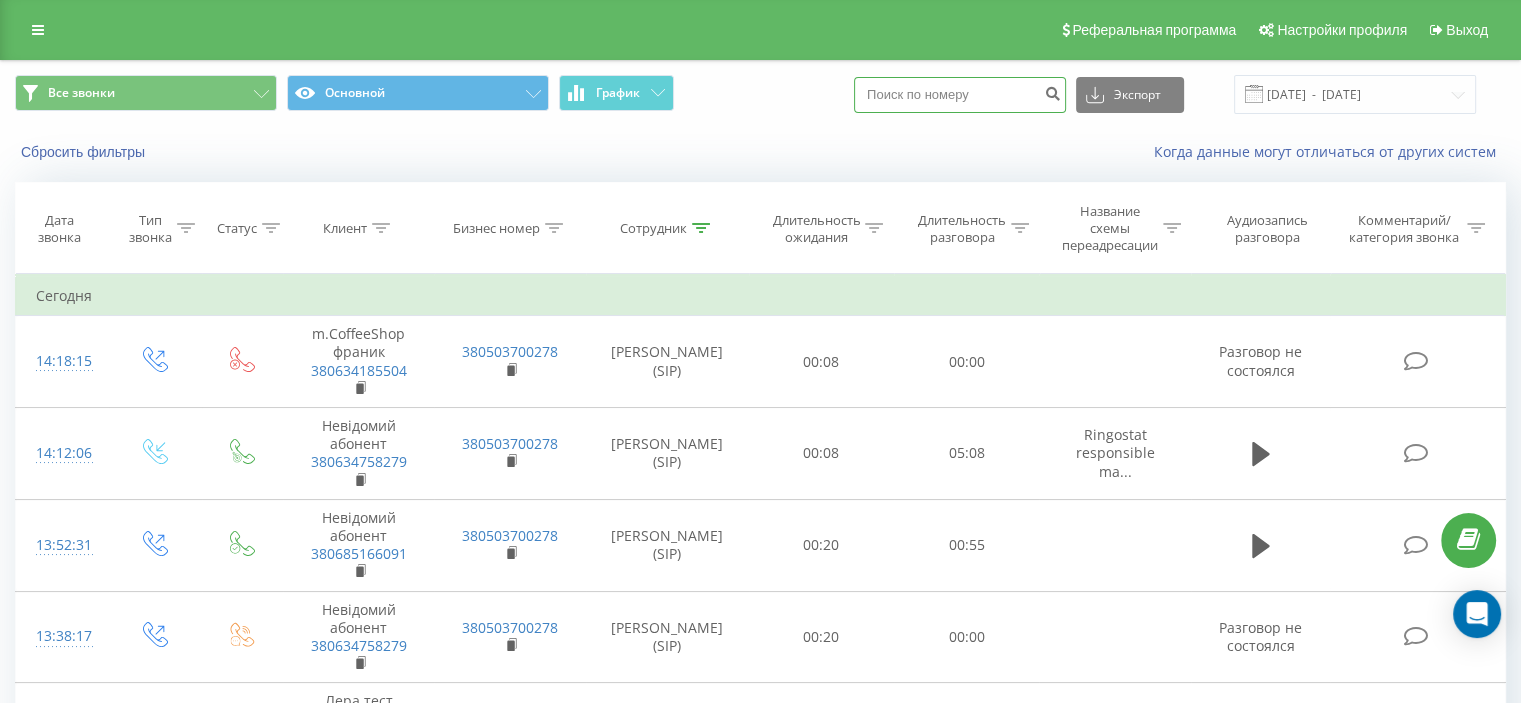 click at bounding box center (960, 95) 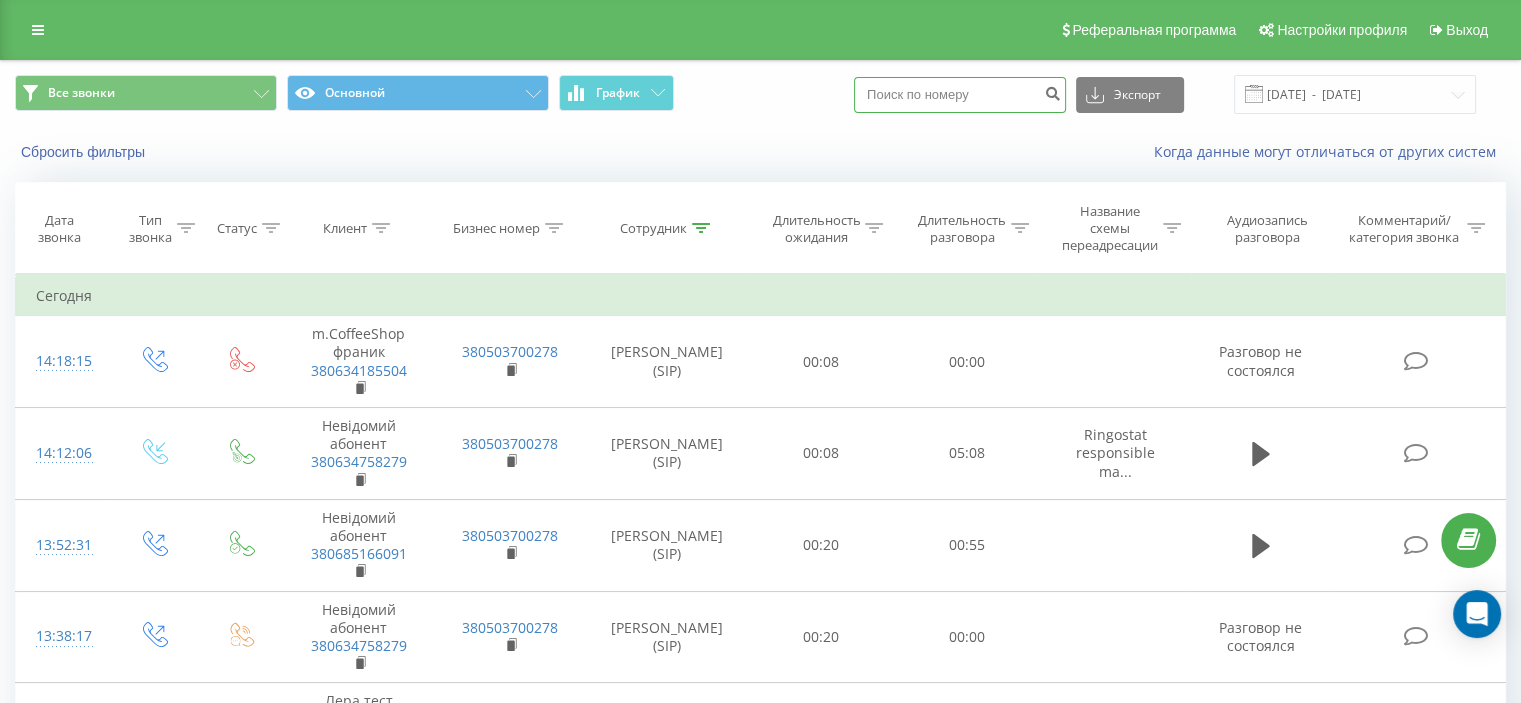paste on "0632875813" 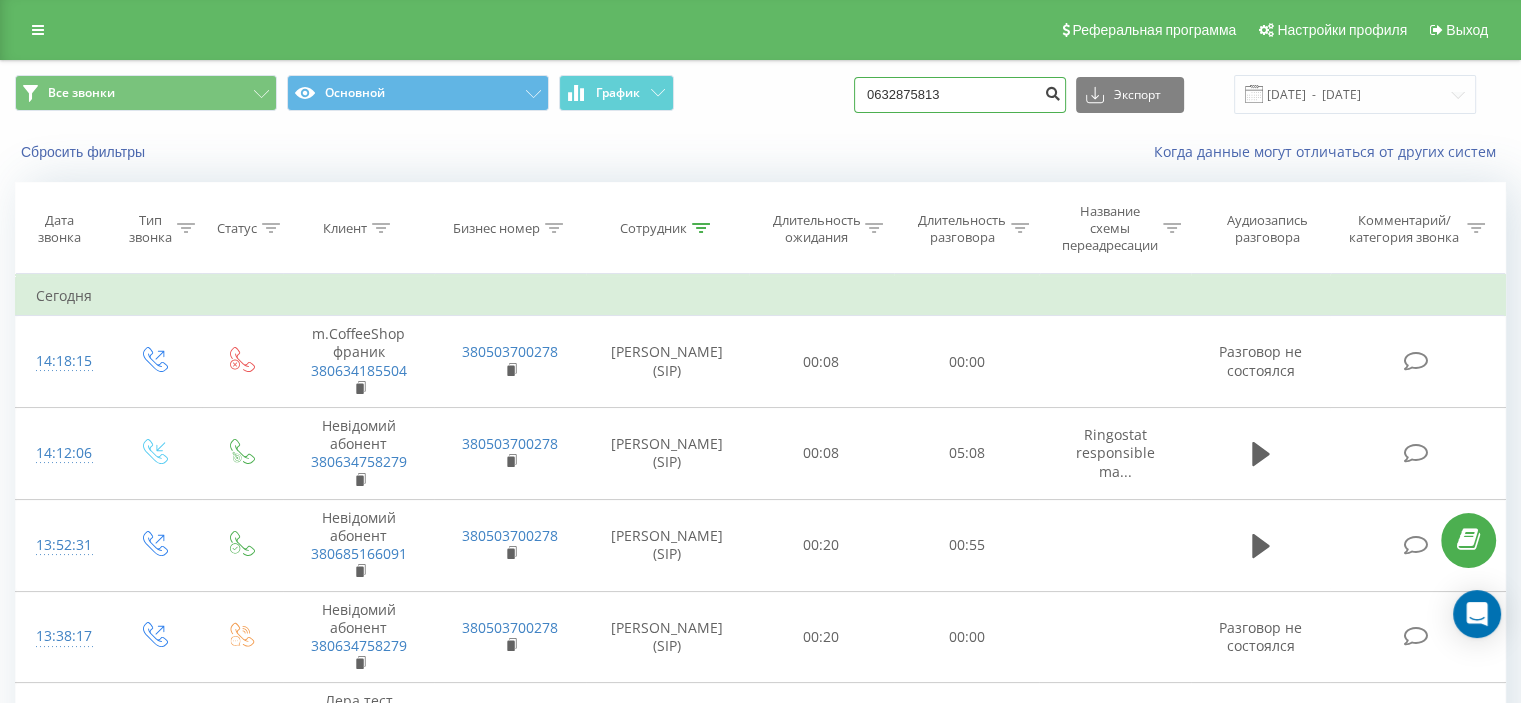 type on "0632875813" 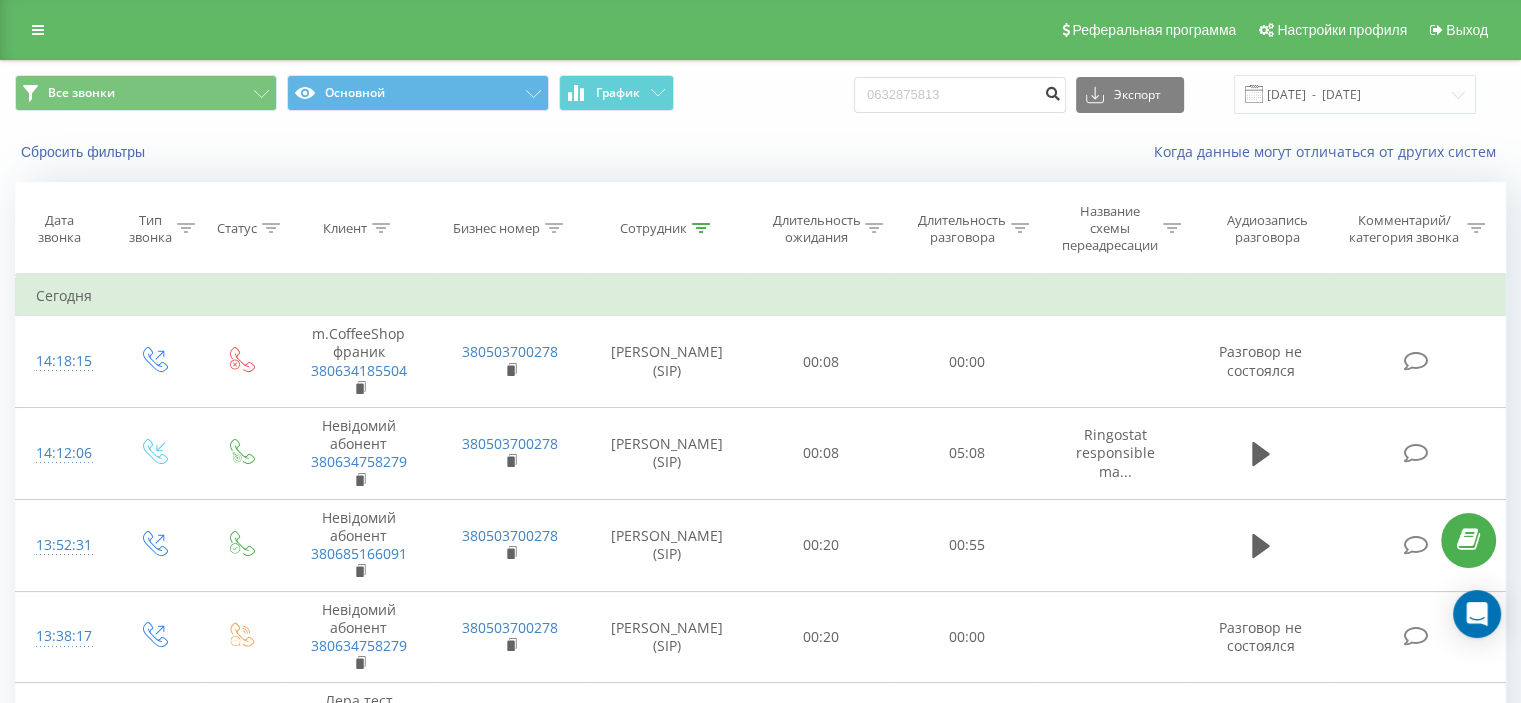 click at bounding box center [1052, 91] 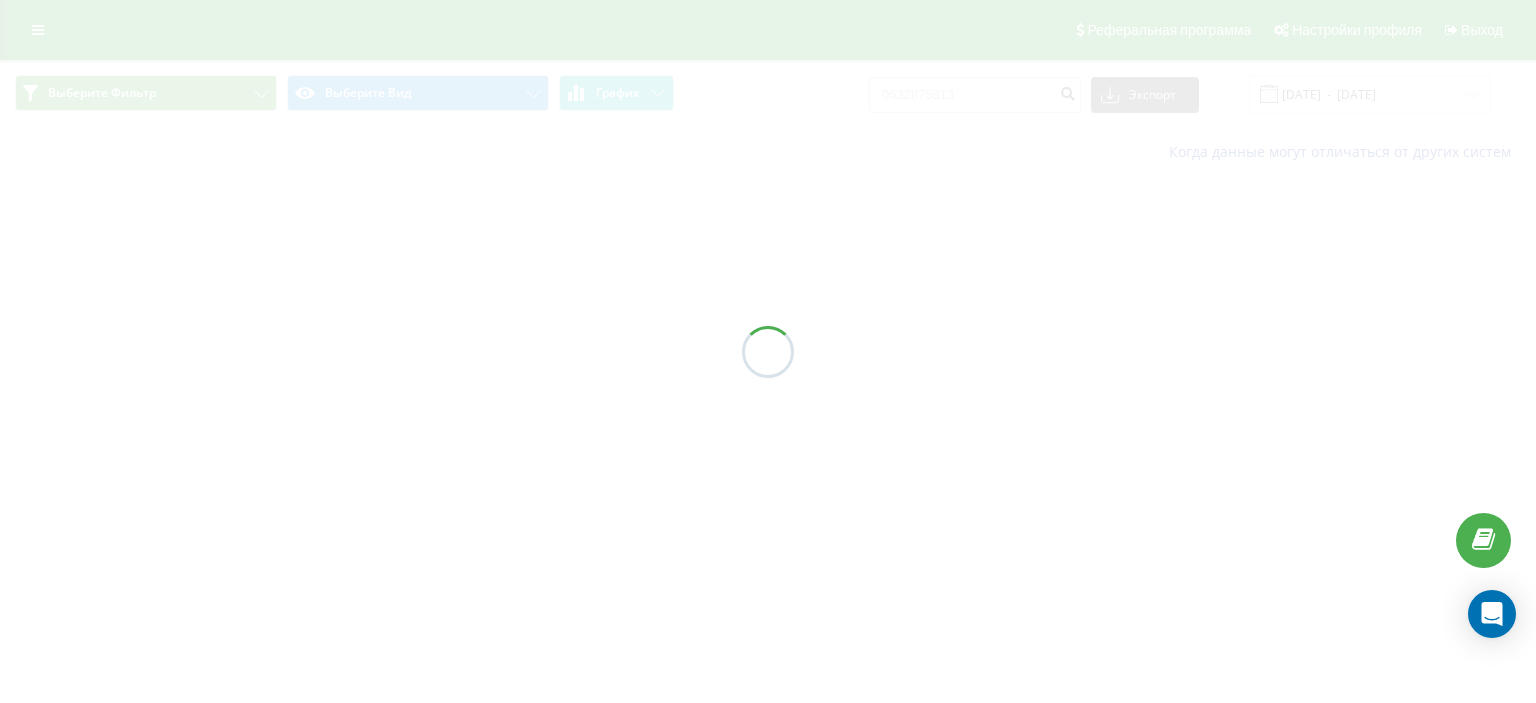 scroll, scrollTop: 0, scrollLeft: 0, axis: both 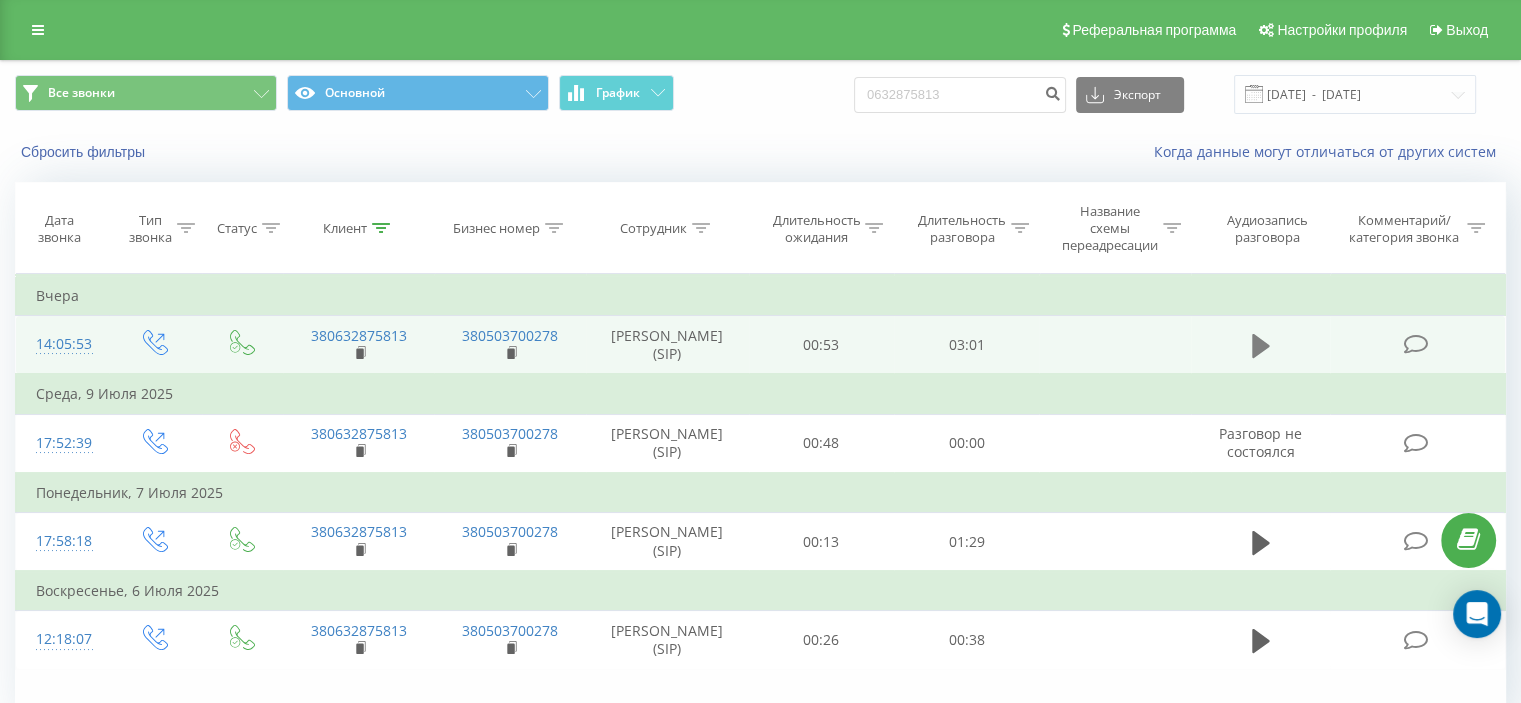 click at bounding box center (1261, 346) 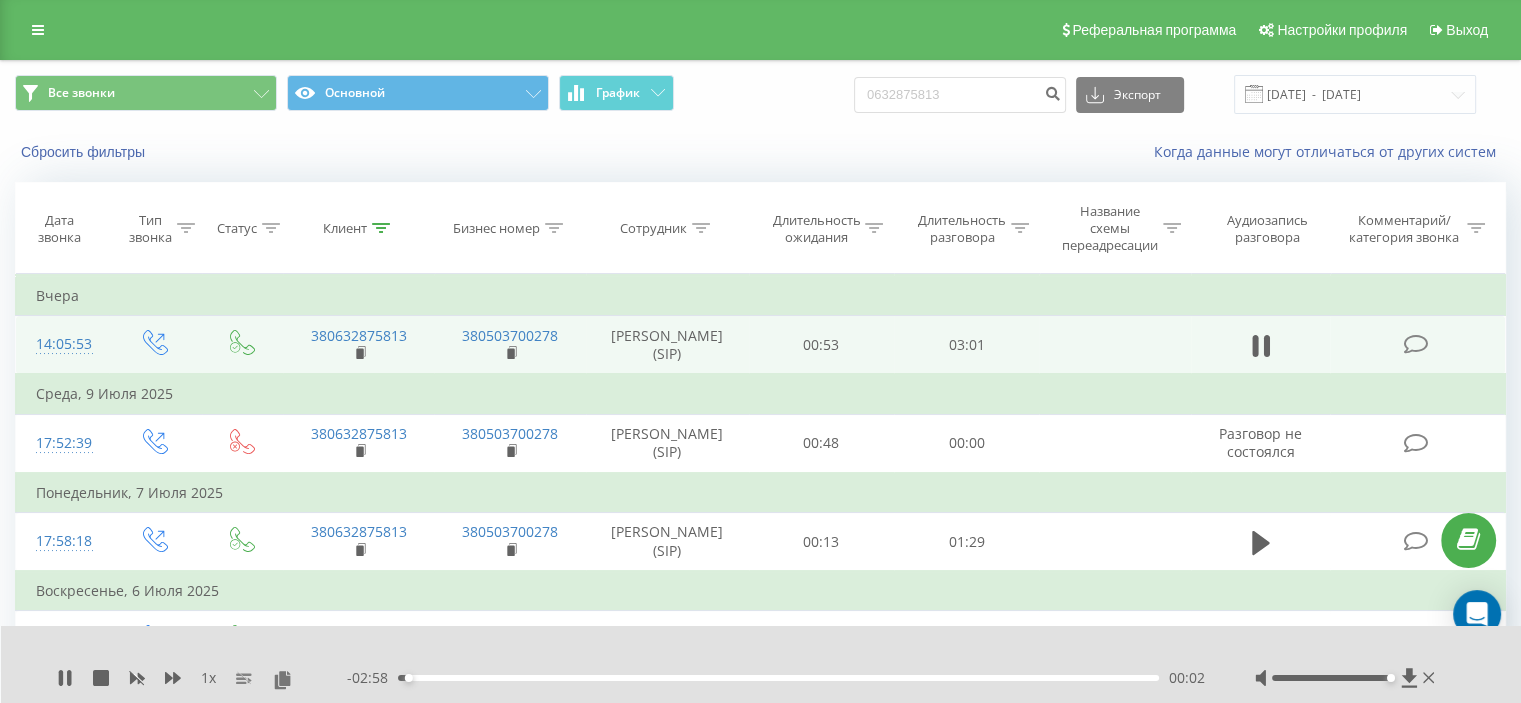 drag, startPoint x: 1355, startPoint y: 675, endPoint x: 1396, endPoint y: 675, distance: 41 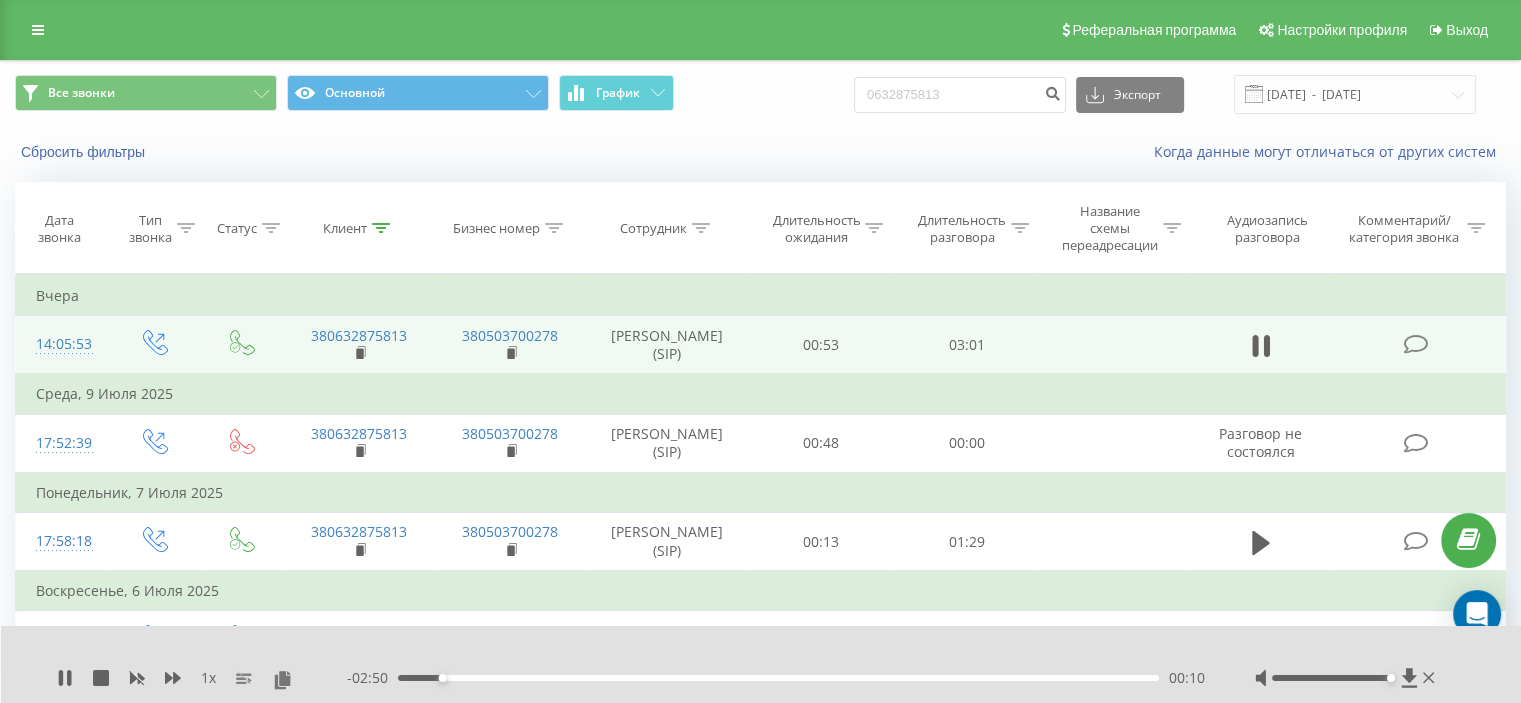 click at bounding box center (748, 652) 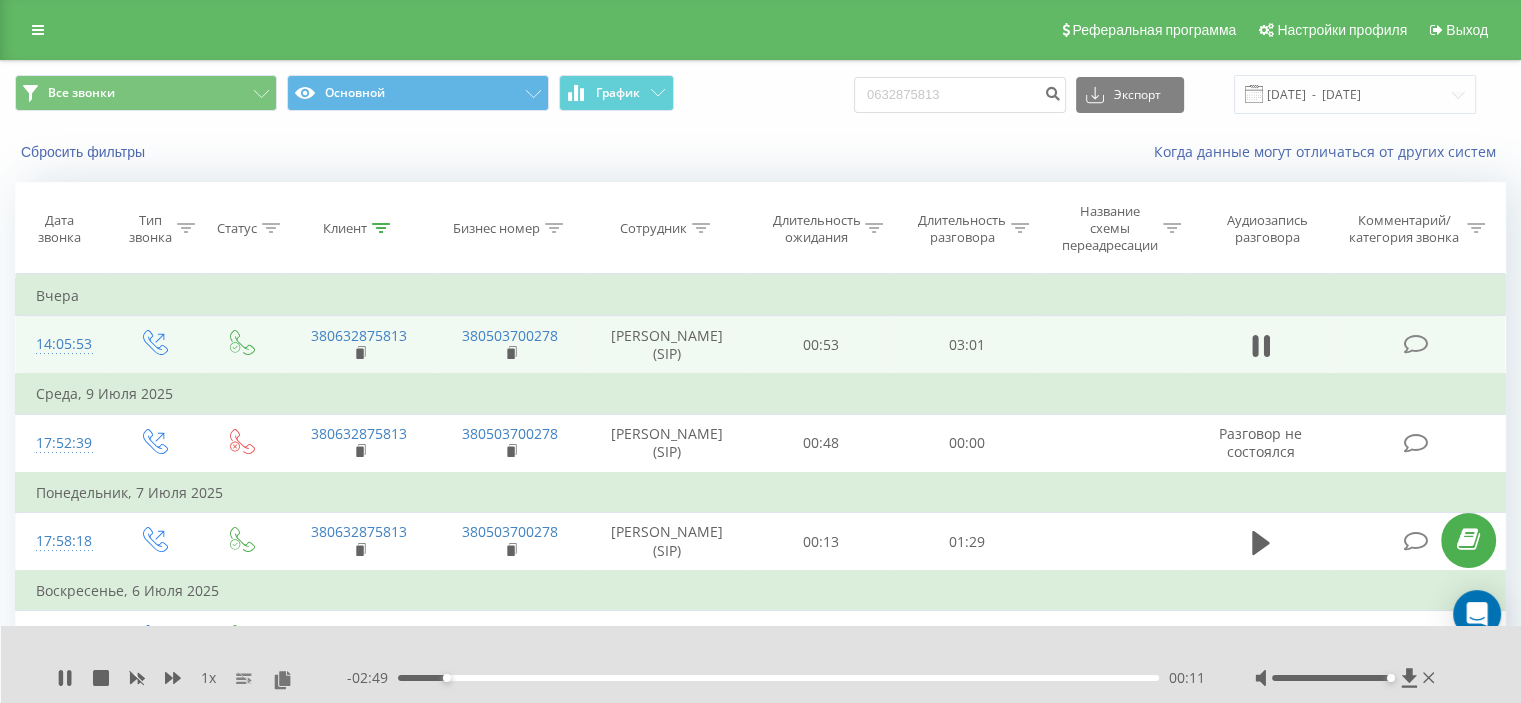 click at bounding box center [748, 652] 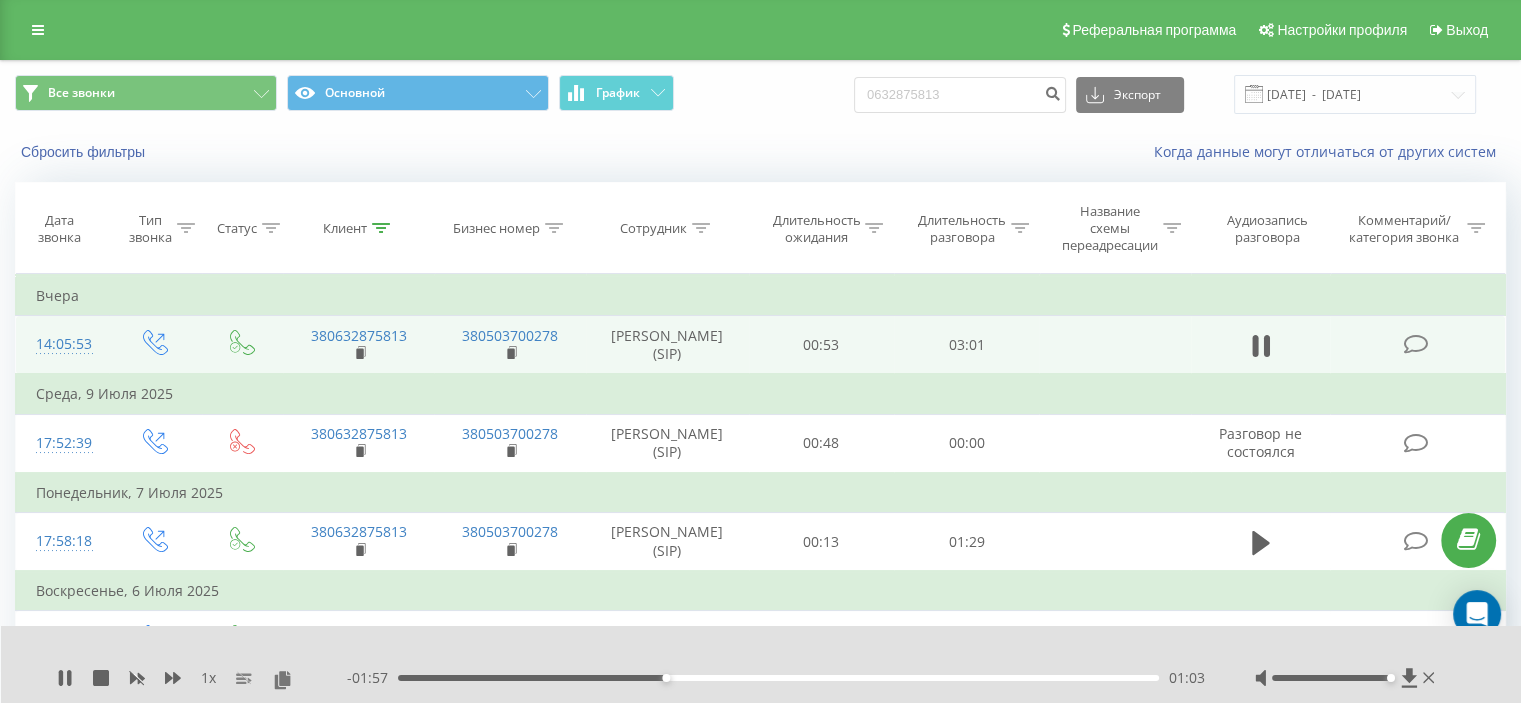 click on "01:03" at bounding box center [778, 678] 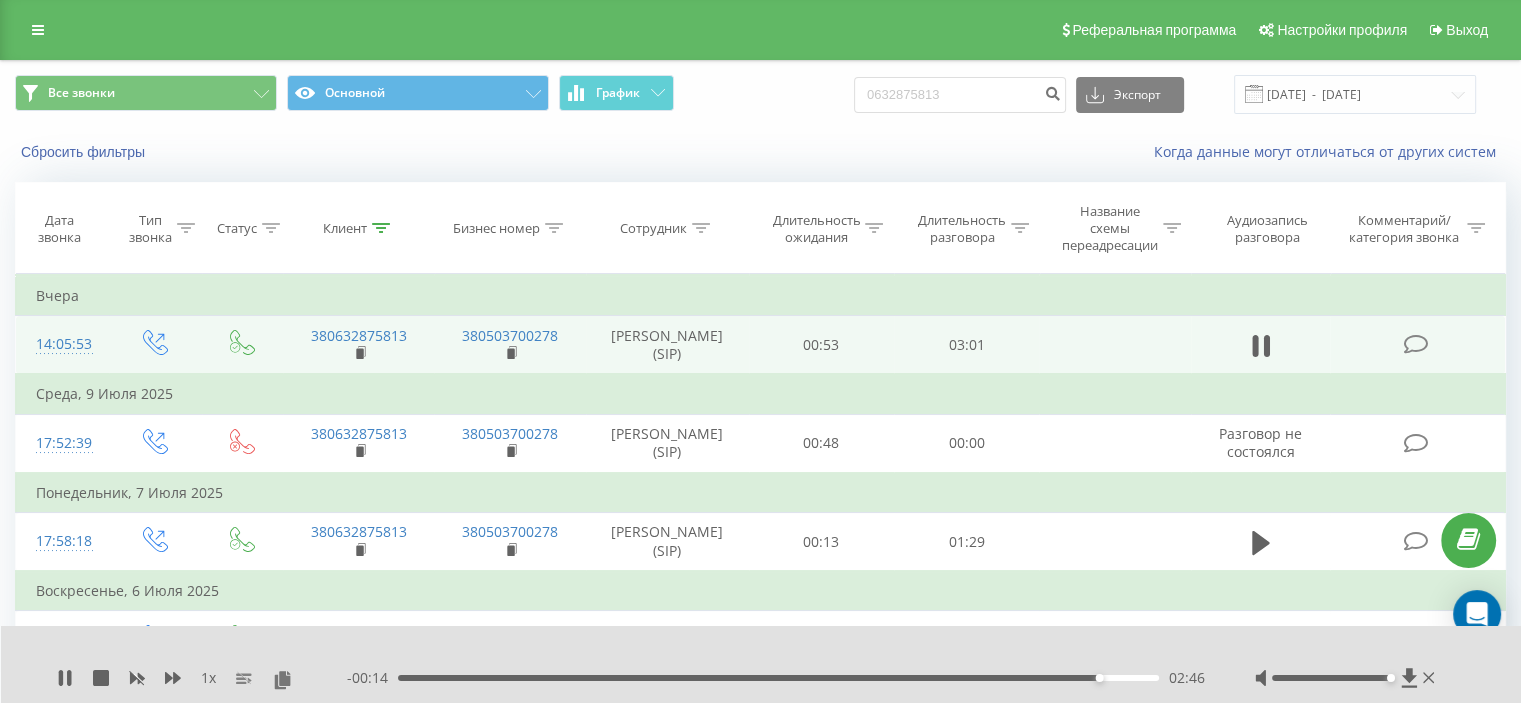 click at bounding box center (748, 652) 